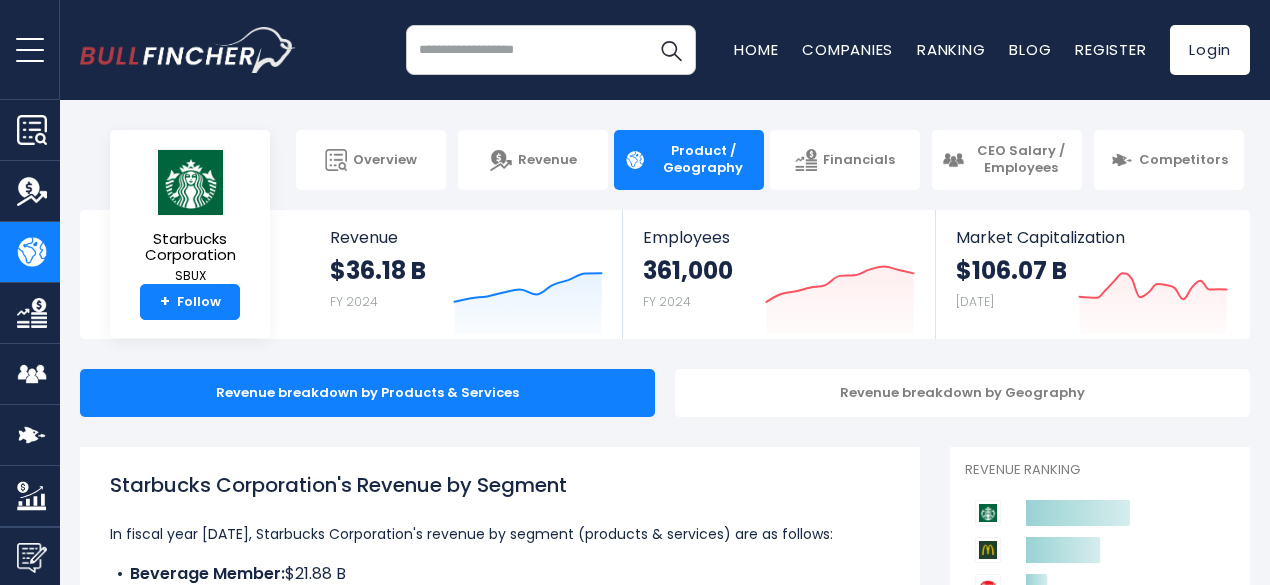 scroll, scrollTop: 0, scrollLeft: 0, axis: both 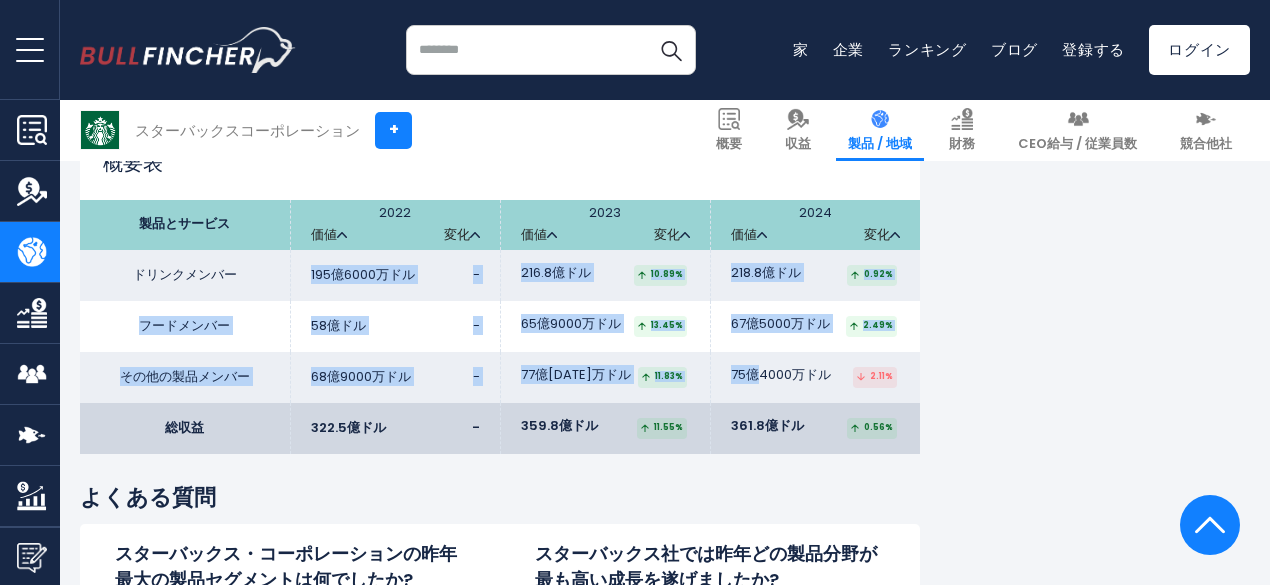 drag, startPoint x: 376, startPoint y: 299, endPoint x: 748, endPoint y: 375, distance: 379.68408 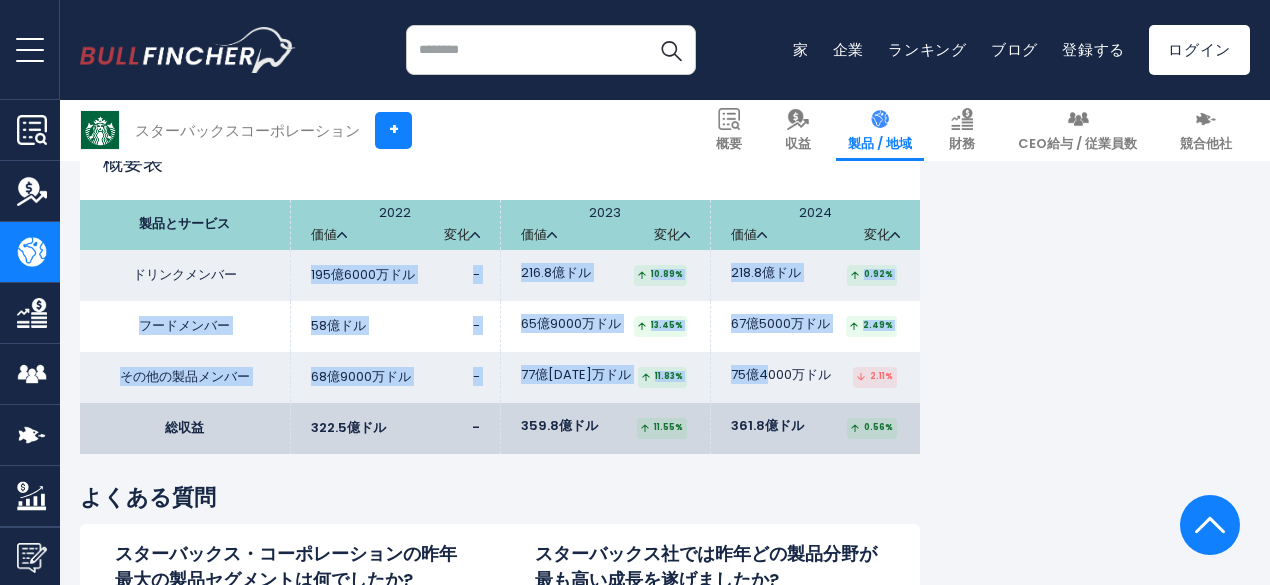 click on "75億4000万ドル" at bounding box center [781, 374] 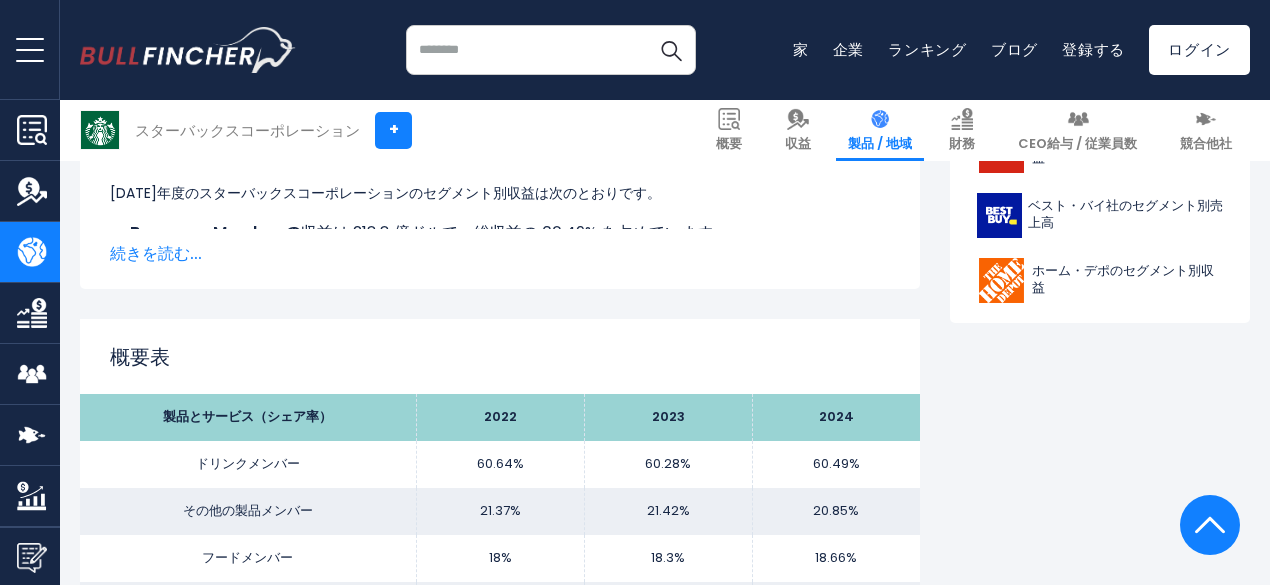 scroll, scrollTop: 1206, scrollLeft: 0, axis: vertical 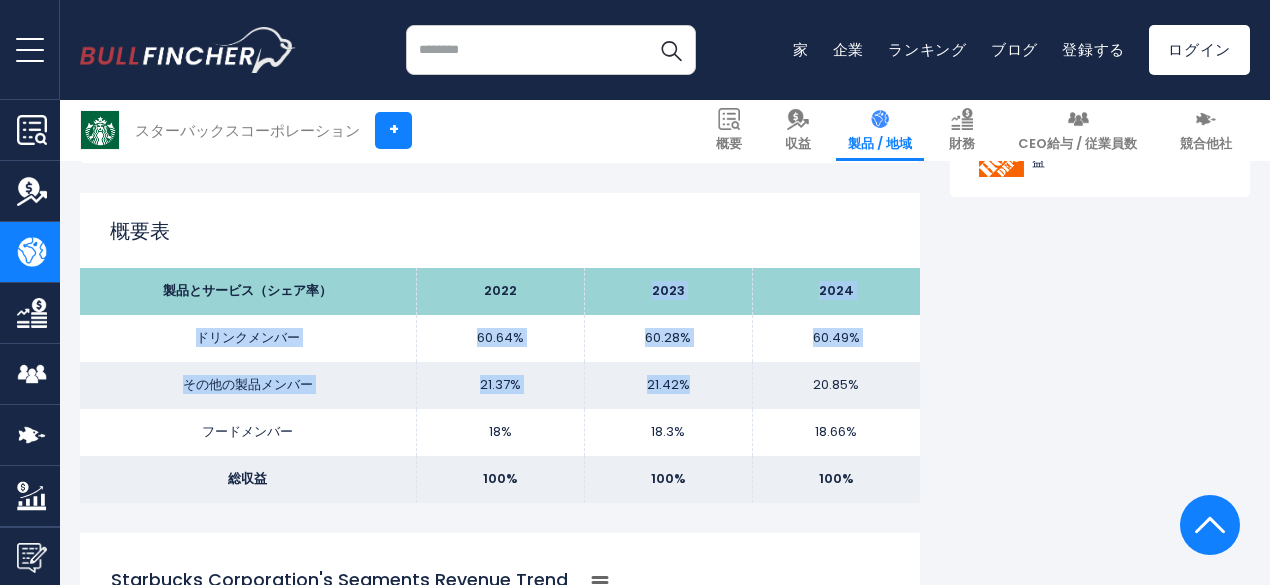 drag, startPoint x: 549, startPoint y: 309, endPoint x: 731, endPoint y: 407, distance: 206.70752 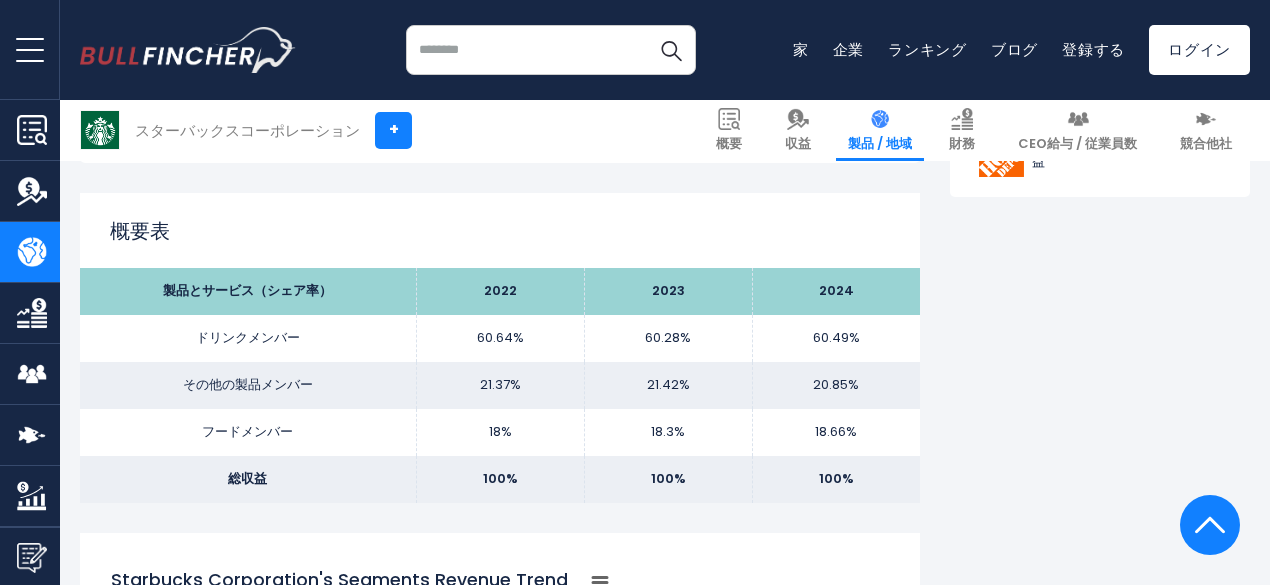 drag, startPoint x: 731, startPoint y: 407, endPoint x: 770, endPoint y: 374, distance: 51.088158 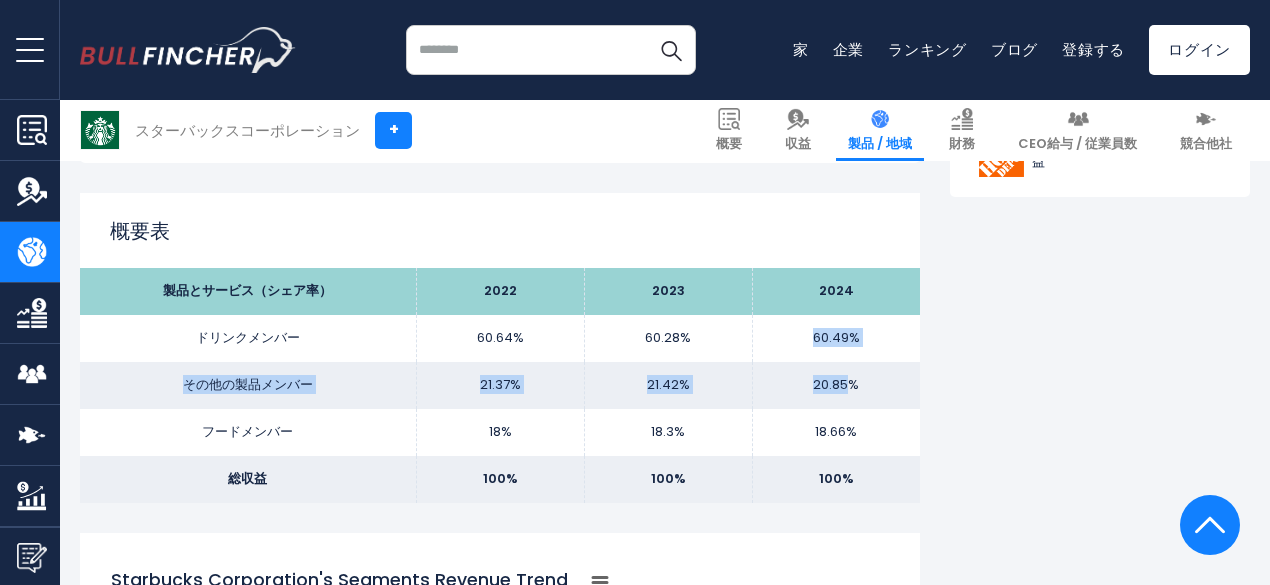 drag, startPoint x: 770, startPoint y: 374, endPoint x: 769, endPoint y: 325, distance: 49.010204 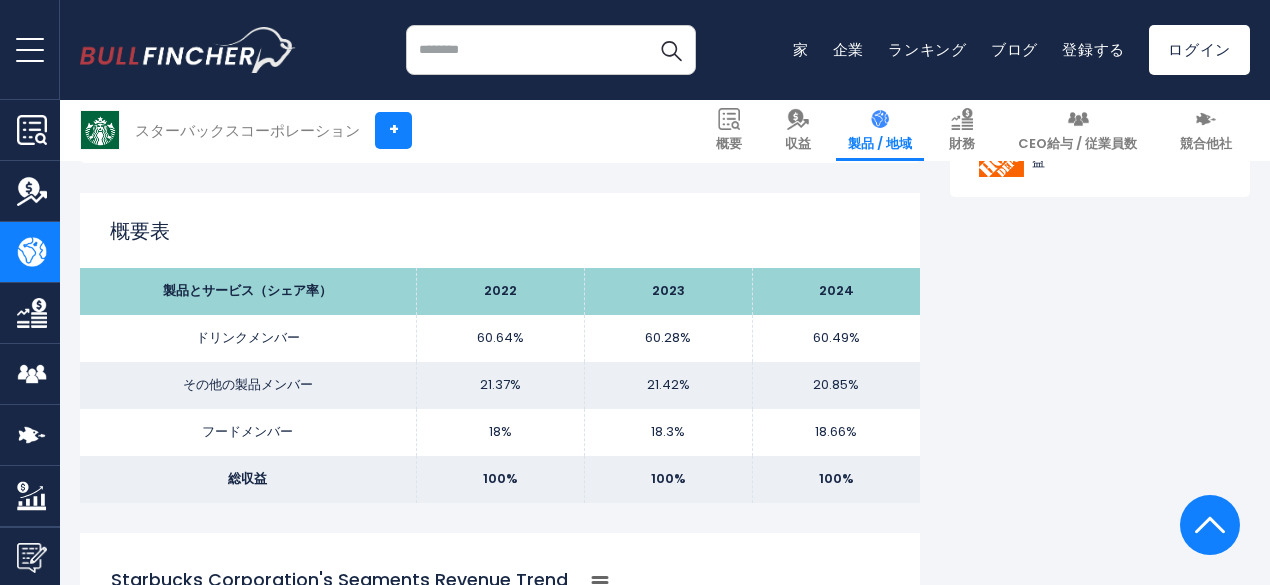 click on "60.49%" at bounding box center [836, 338] 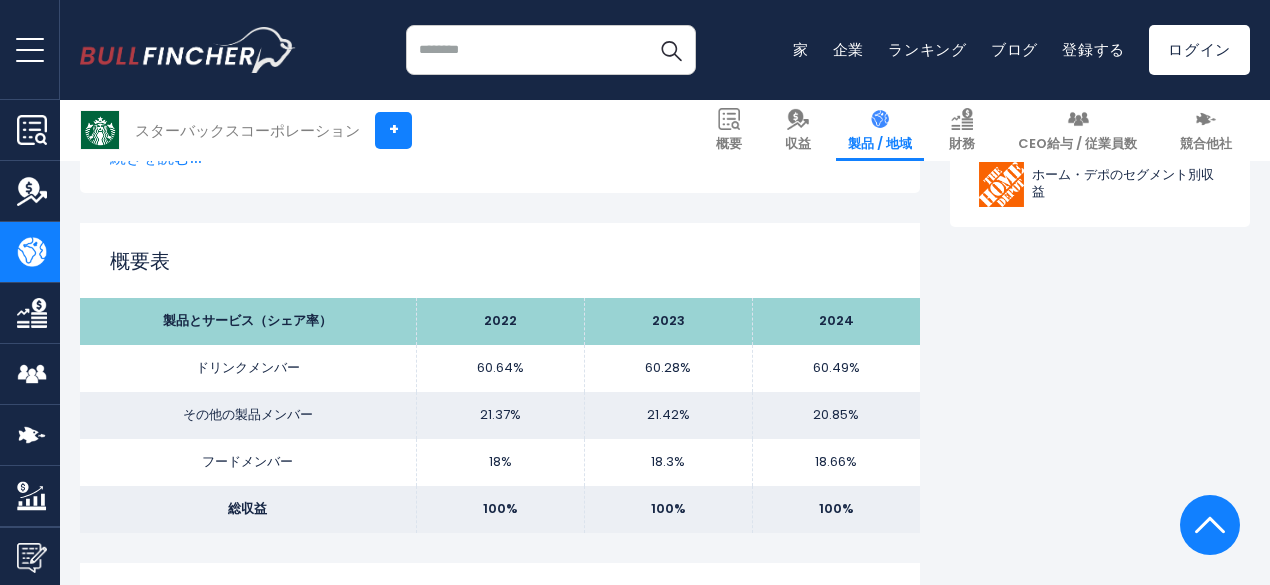 scroll, scrollTop: 1175, scrollLeft: 0, axis: vertical 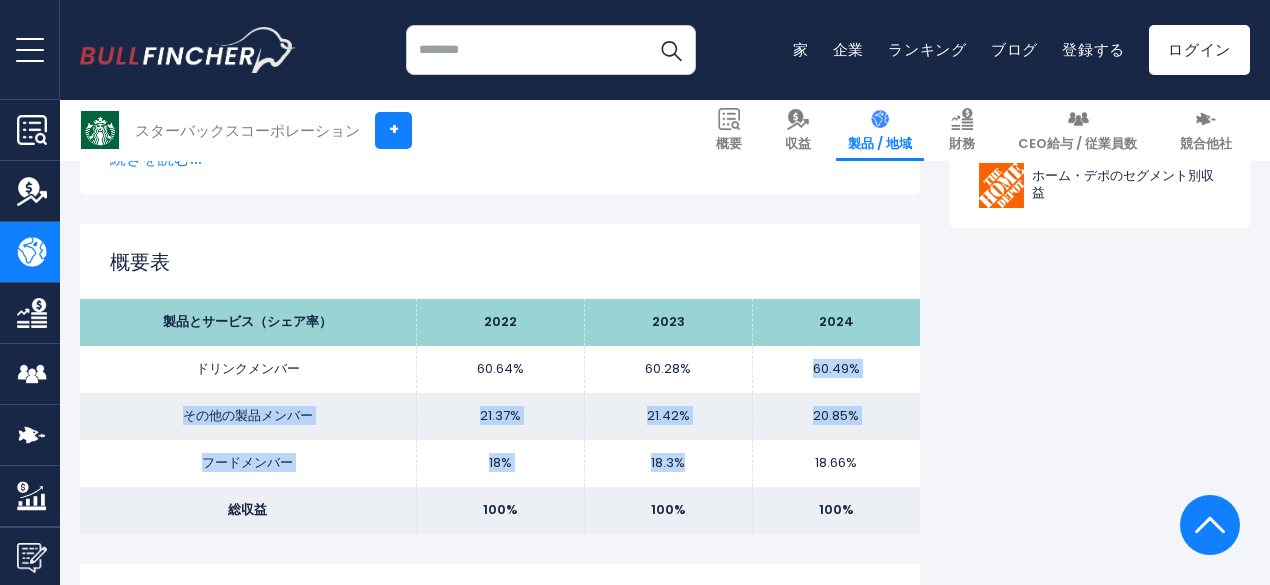 drag, startPoint x: 790, startPoint y: 464, endPoint x: 796, endPoint y: 363, distance: 101.17806 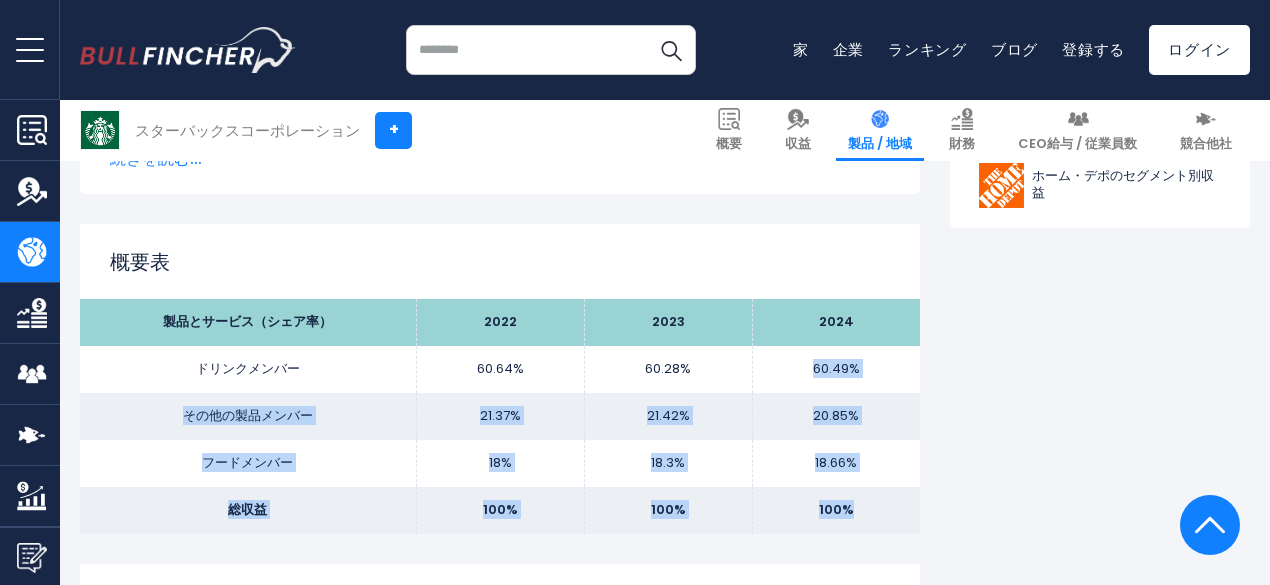 drag, startPoint x: 796, startPoint y: 363, endPoint x: 825, endPoint y: 504, distance: 143.95139 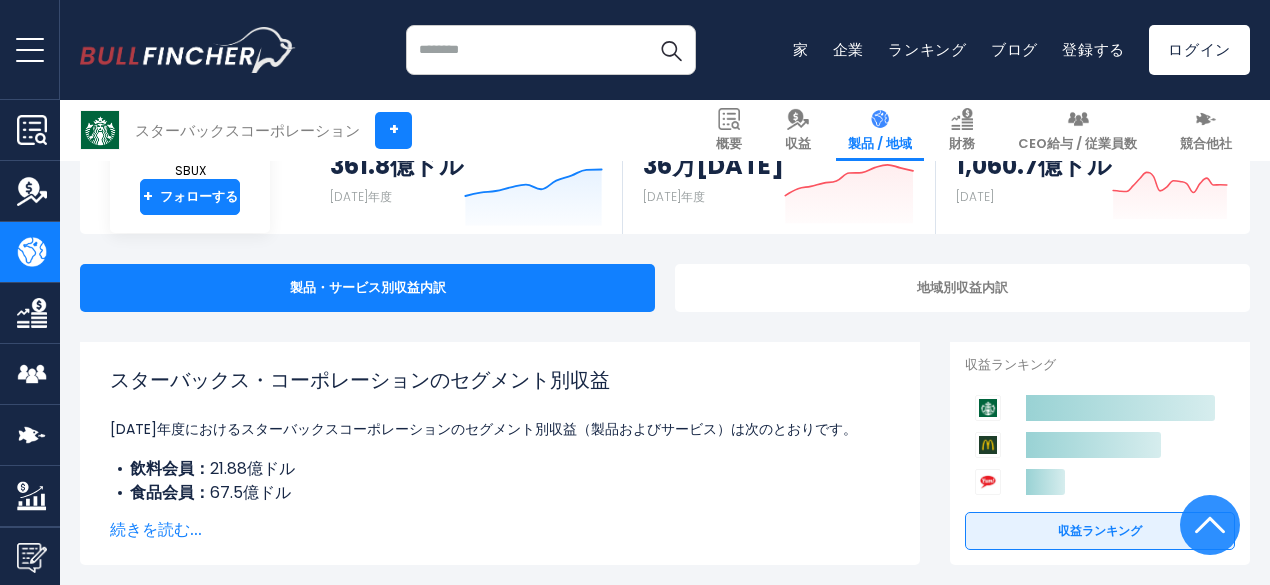 scroll, scrollTop: 317, scrollLeft: 0, axis: vertical 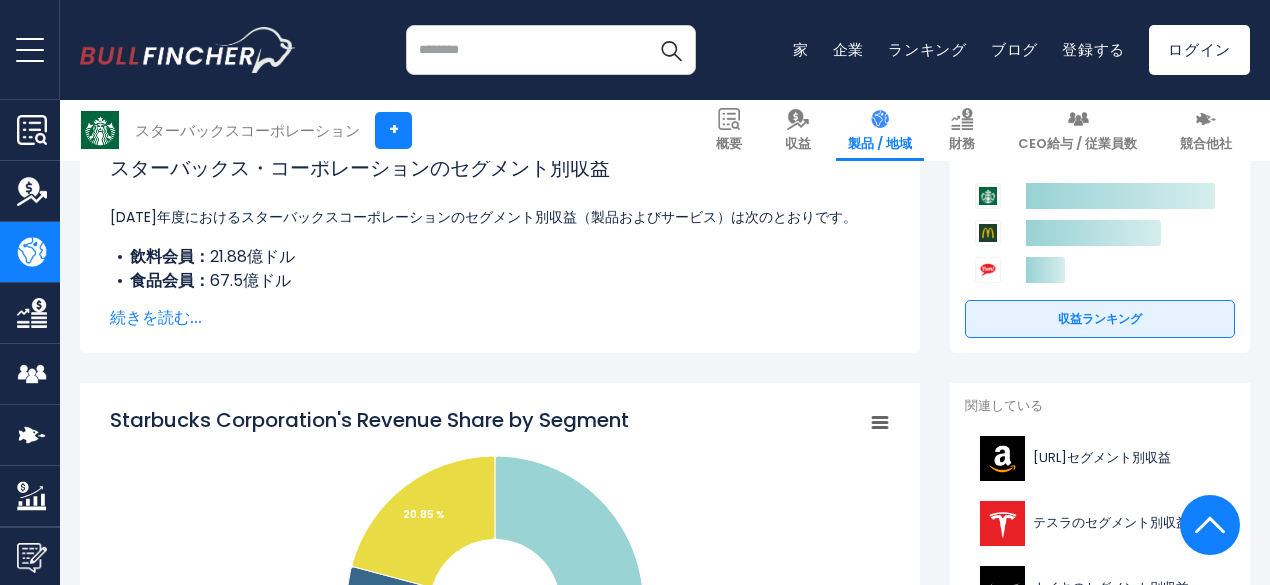 click on "スターバックス・コーポレーションのセグメント別収益
2024年度におけるスターバックスコーポレーションのセグメント別収益（製品およびサービス）は次のとおりです。
飲料会員：
21.88億ドル
食品会員：
67.5億ドル
その他の製品メンバー: みましょう。" at bounding box center [500, 241] 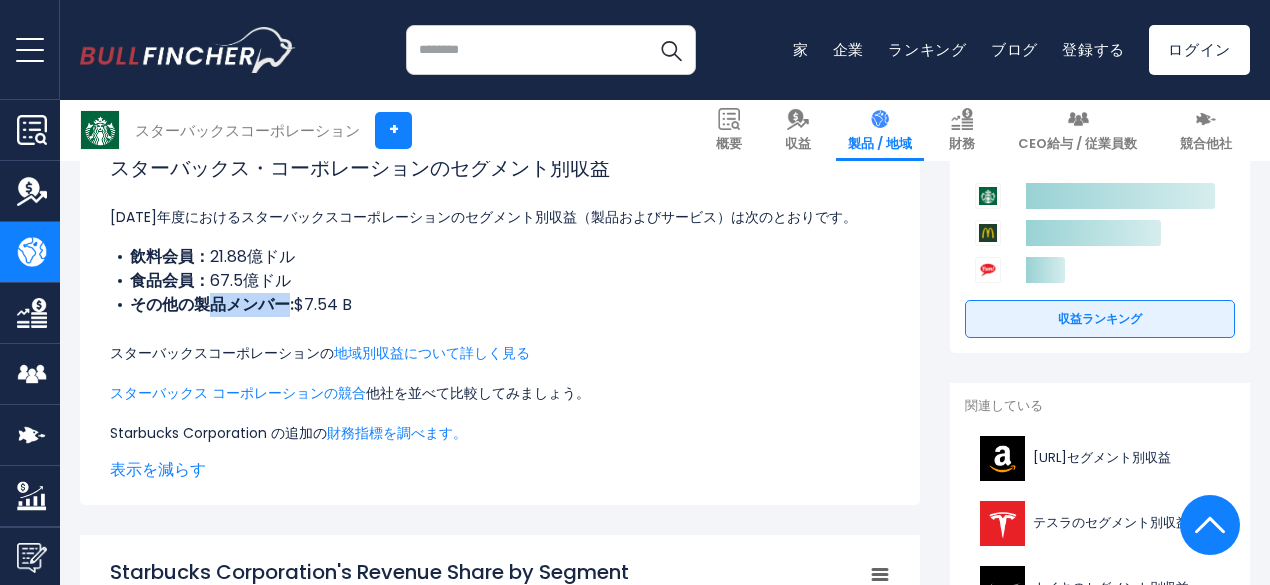 drag, startPoint x: 196, startPoint y: 339, endPoint x: 268, endPoint y: 343, distance: 72.11102 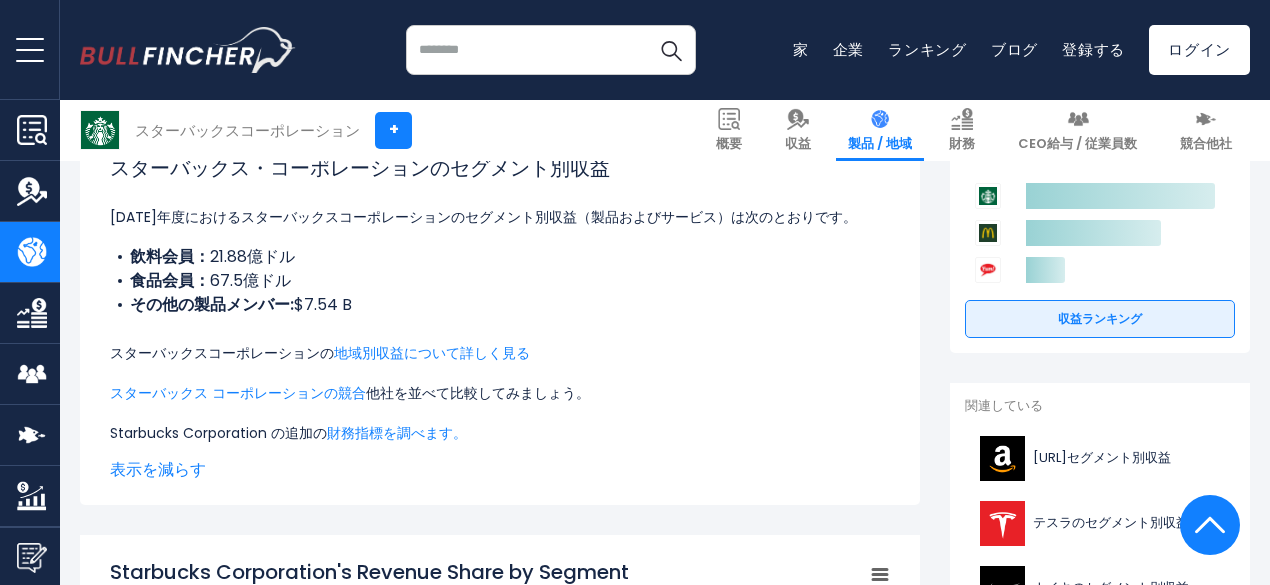 drag, startPoint x: 268, startPoint y: 343, endPoint x: 294, endPoint y: 325, distance: 31.622776 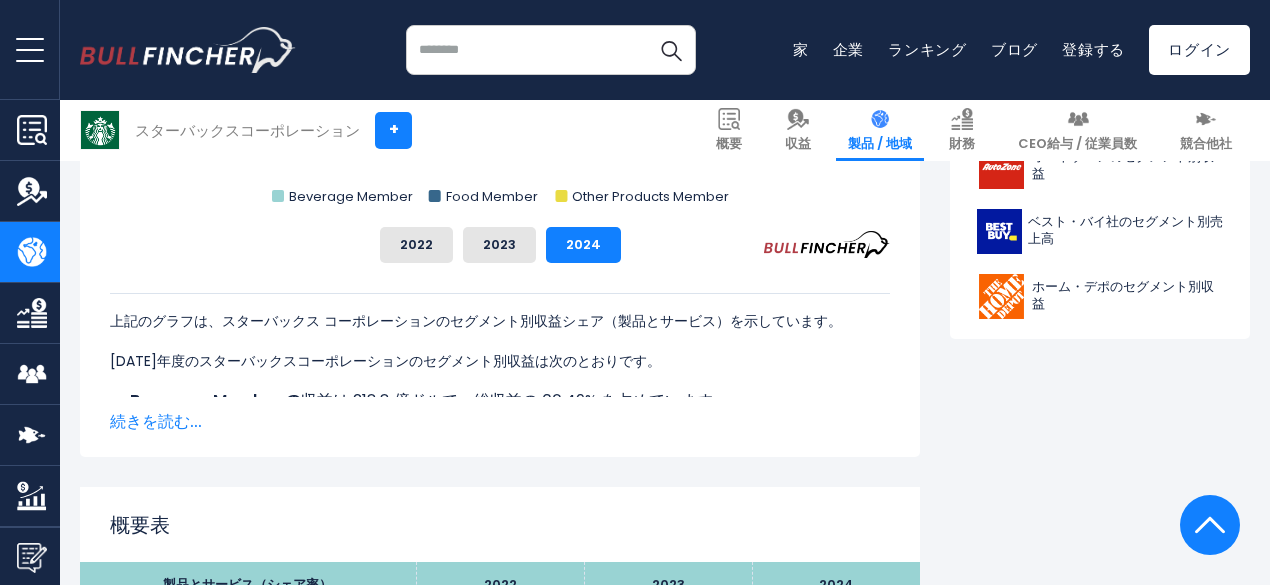 scroll, scrollTop: 1100, scrollLeft: 0, axis: vertical 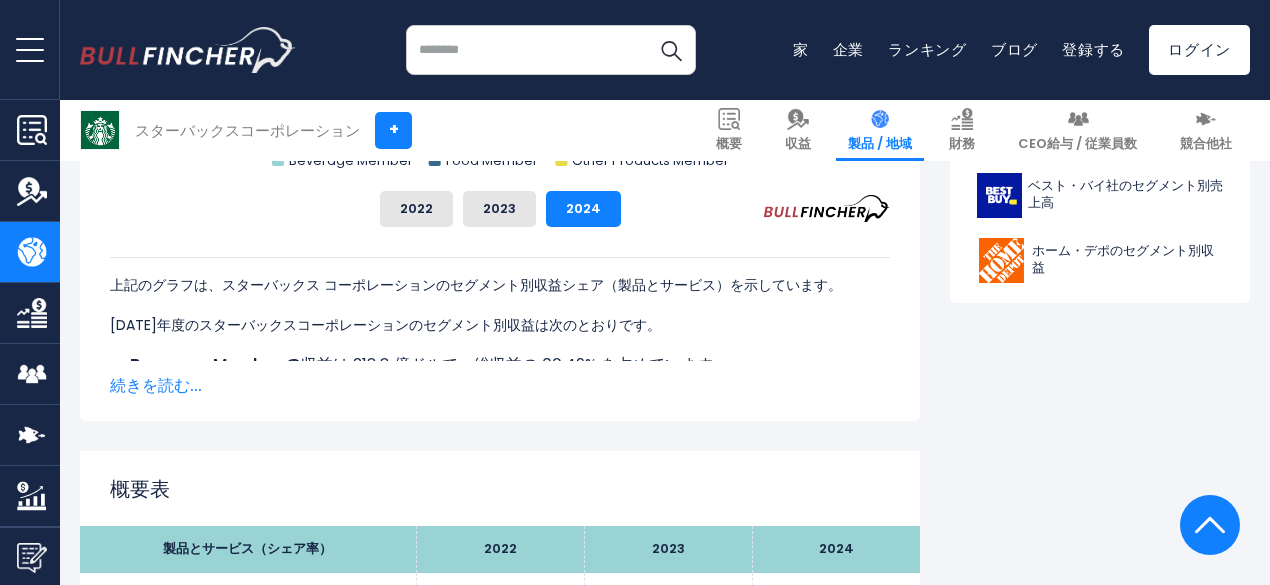 click on "続きを読む..." at bounding box center [156, 385] 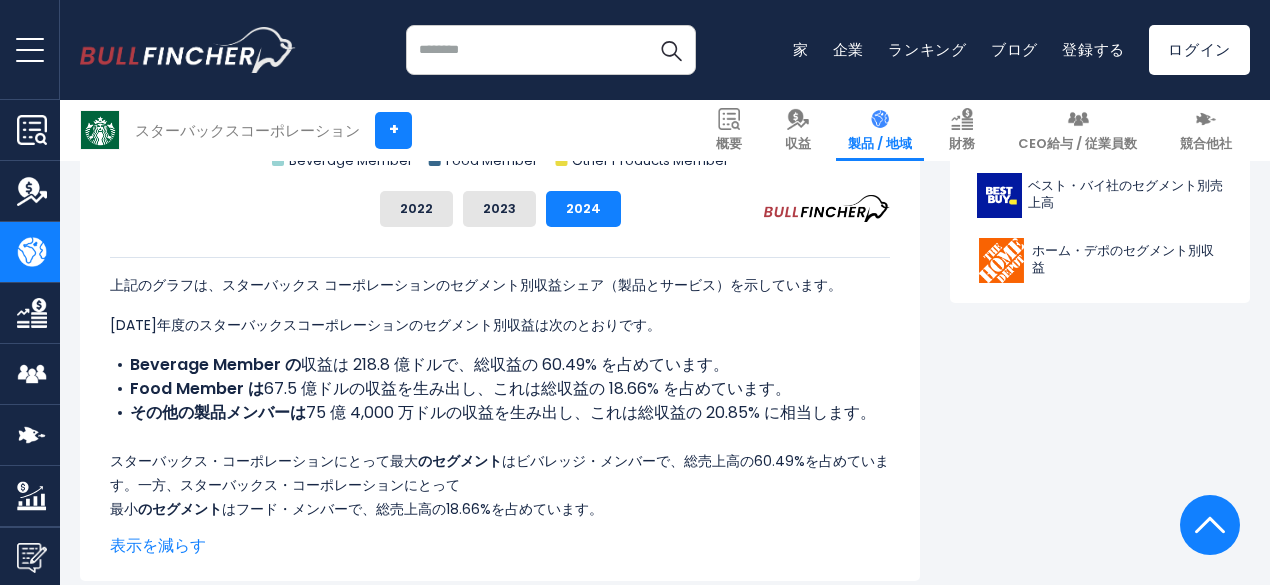 scroll, scrollTop: 1191, scrollLeft: 0, axis: vertical 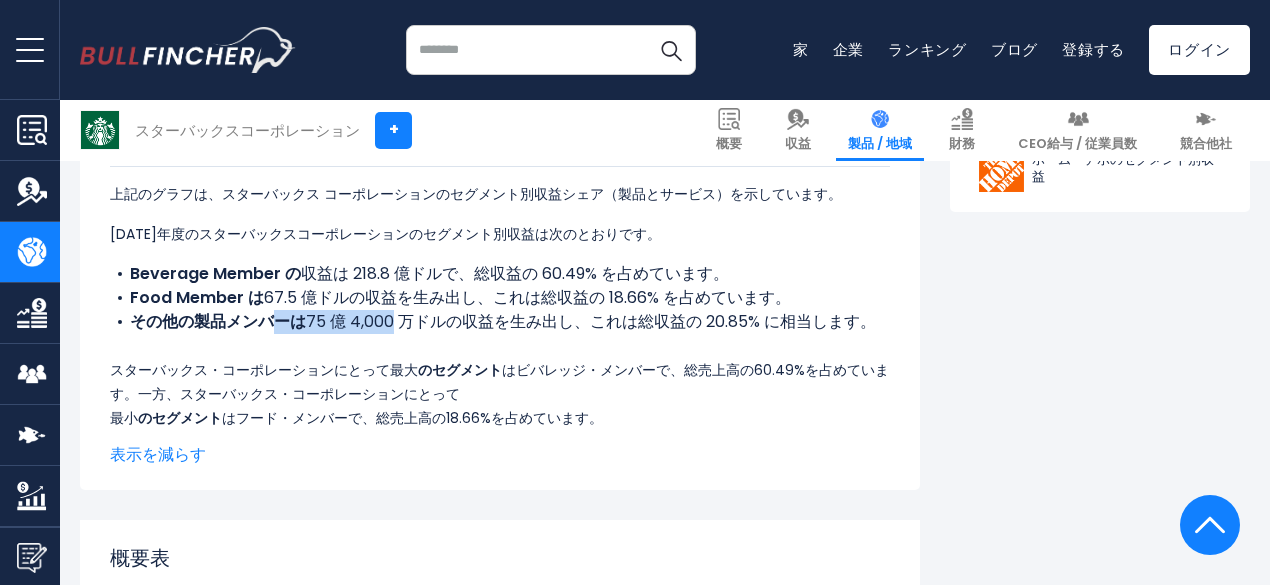 drag, startPoint x: 374, startPoint y: 378, endPoint x: 254, endPoint y: 360, distance: 121.34249 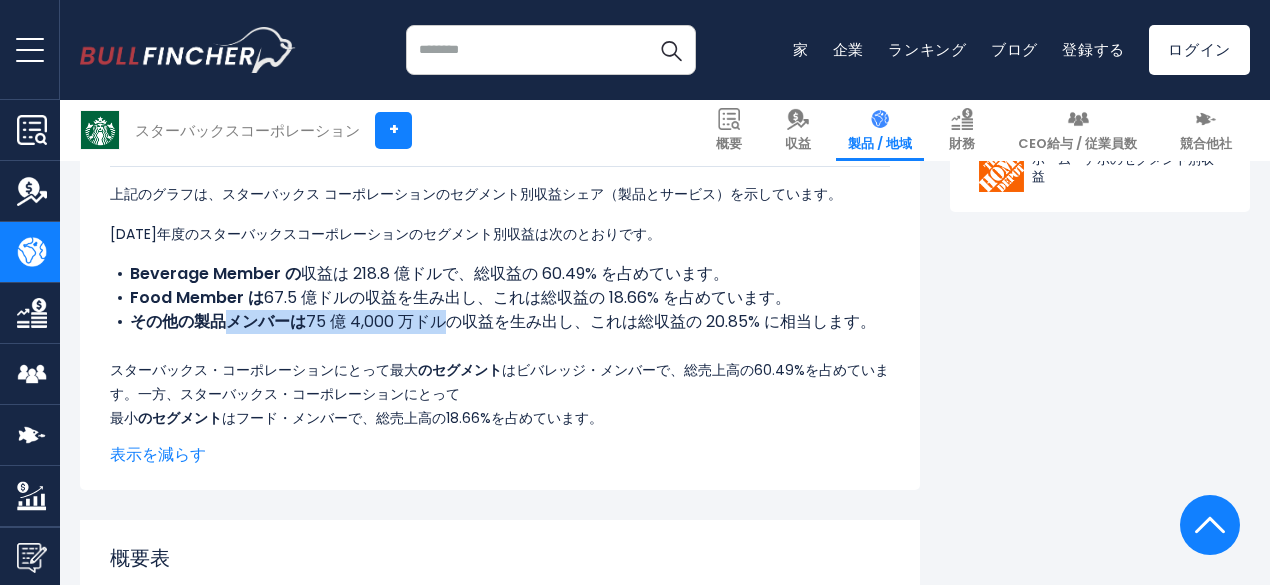 drag, startPoint x: 254, startPoint y: 360, endPoint x: 390, endPoint y: 359, distance: 136.00368 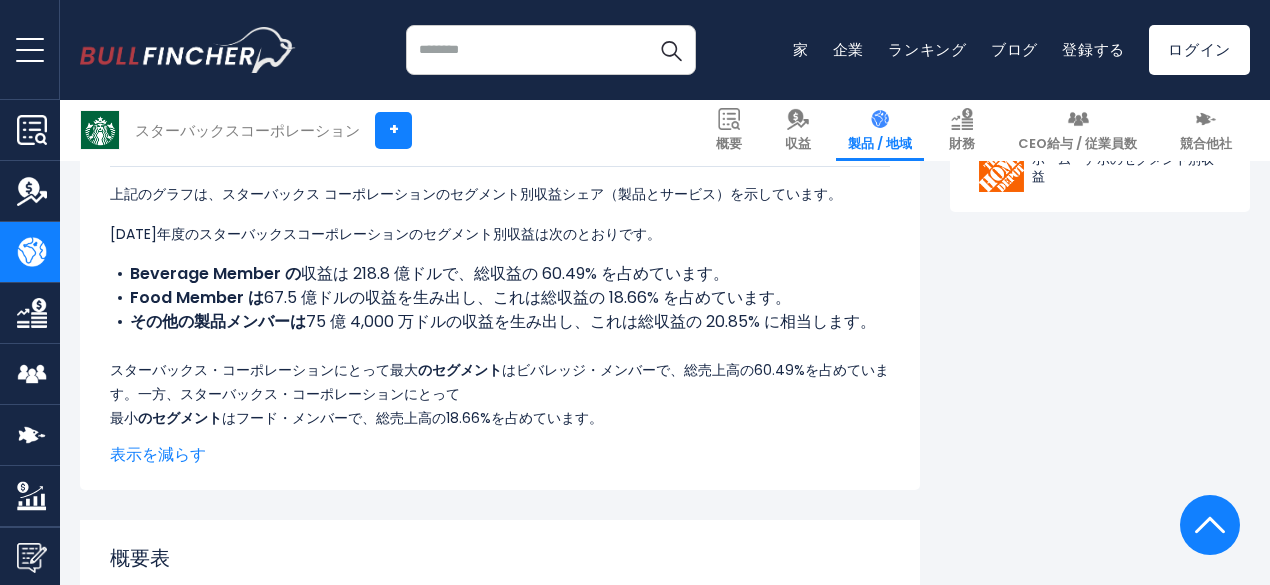 scroll, scrollTop: 1215, scrollLeft: 0, axis: vertical 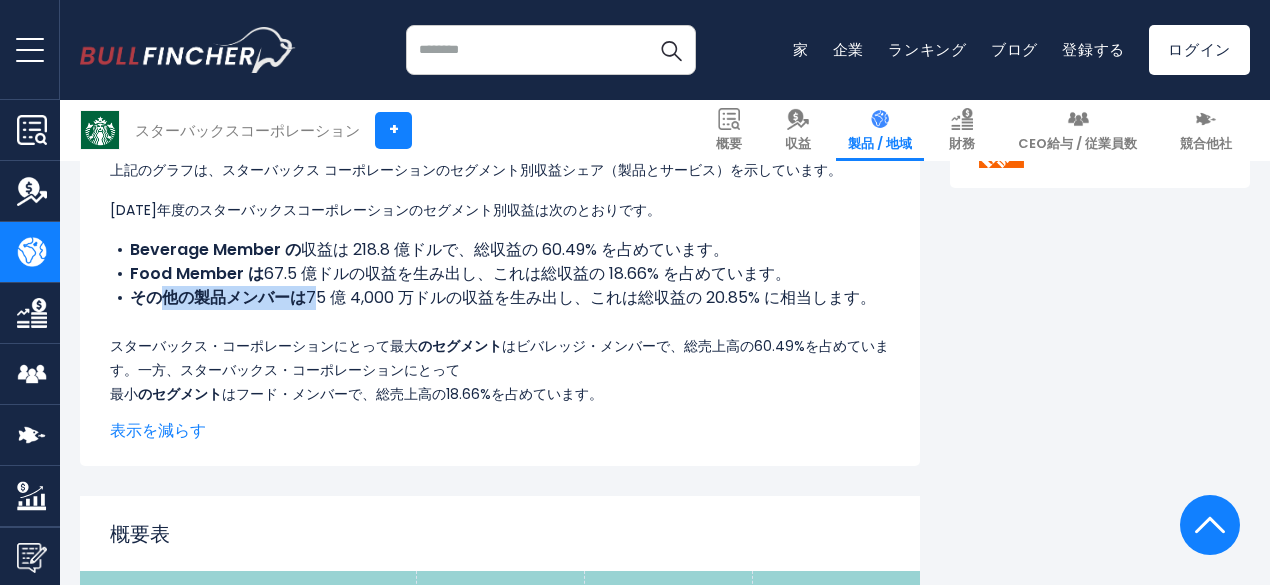 drag, startPoint x: 150, startPoint y: 348, endPoint x: 299, endPoint y: 354, distance: 149.12076 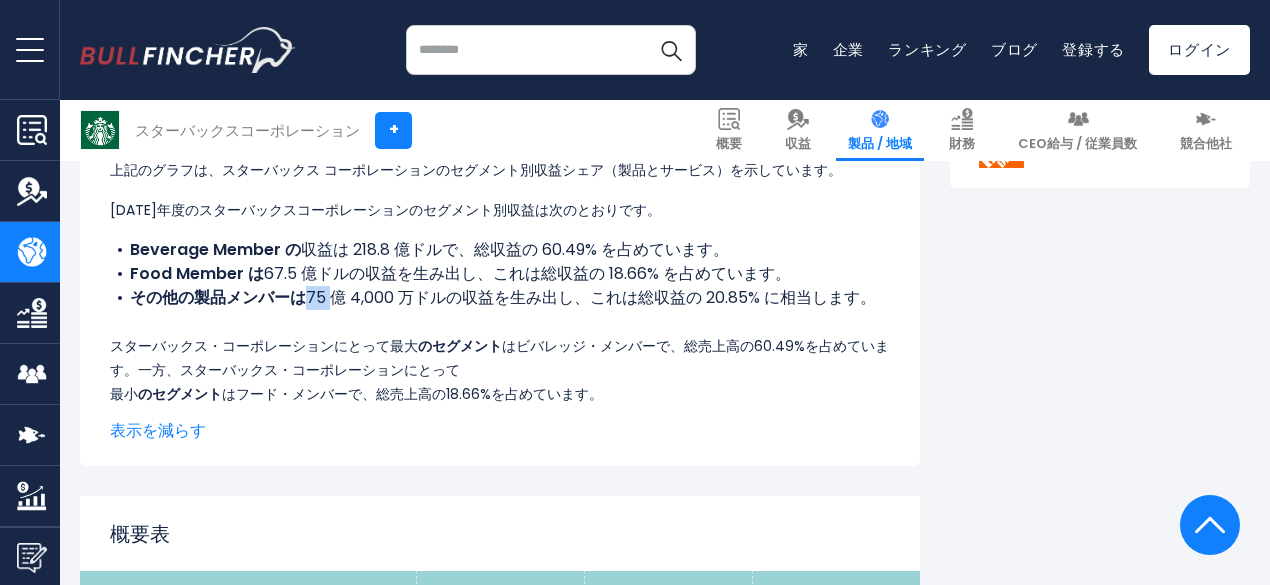 click on "75 億 4,000 万ドルの収益を生み出し、これは総収益の 20.85% に相当します。" at bounding box center [591, 297] 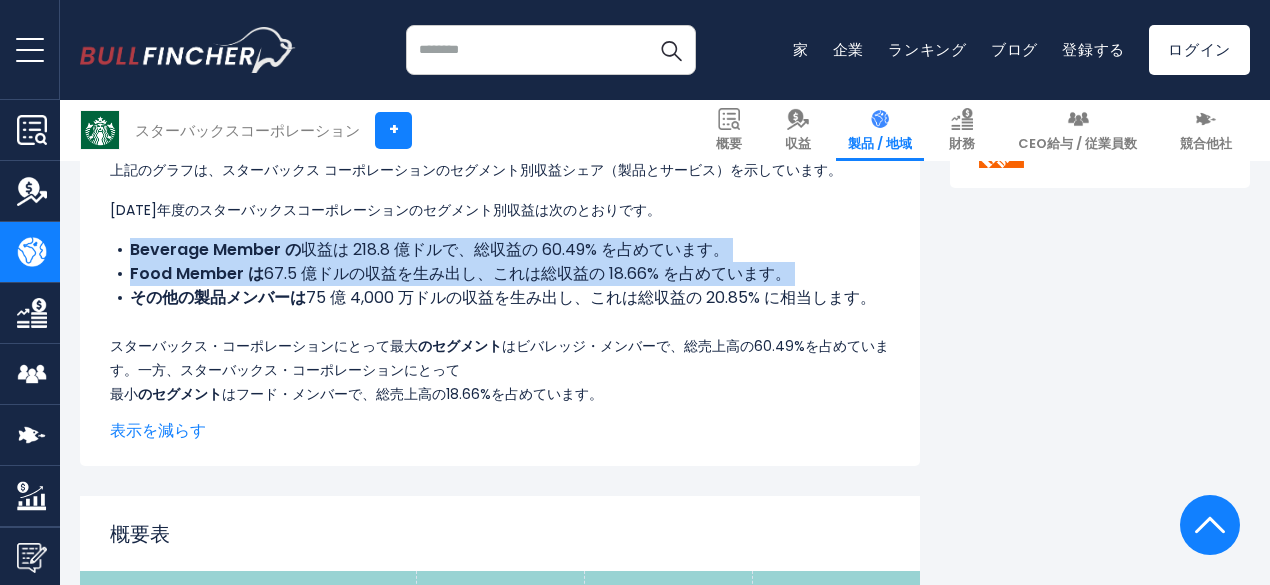 drag, startPoint x: 299, startPoint y: 354, endPoint x: 131, endPoint y: 359, distance: 168.07439 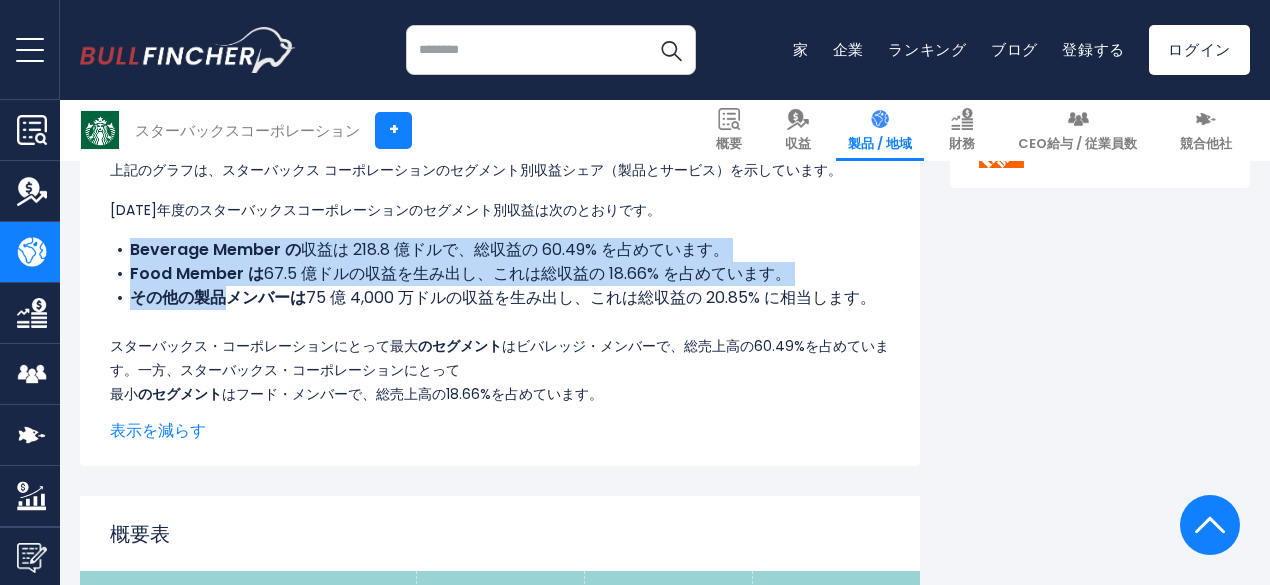 drag, startPoint x: 208, startPoint y: 357, endPoint x: 342, endPoint y: 361, distance: 134.0597 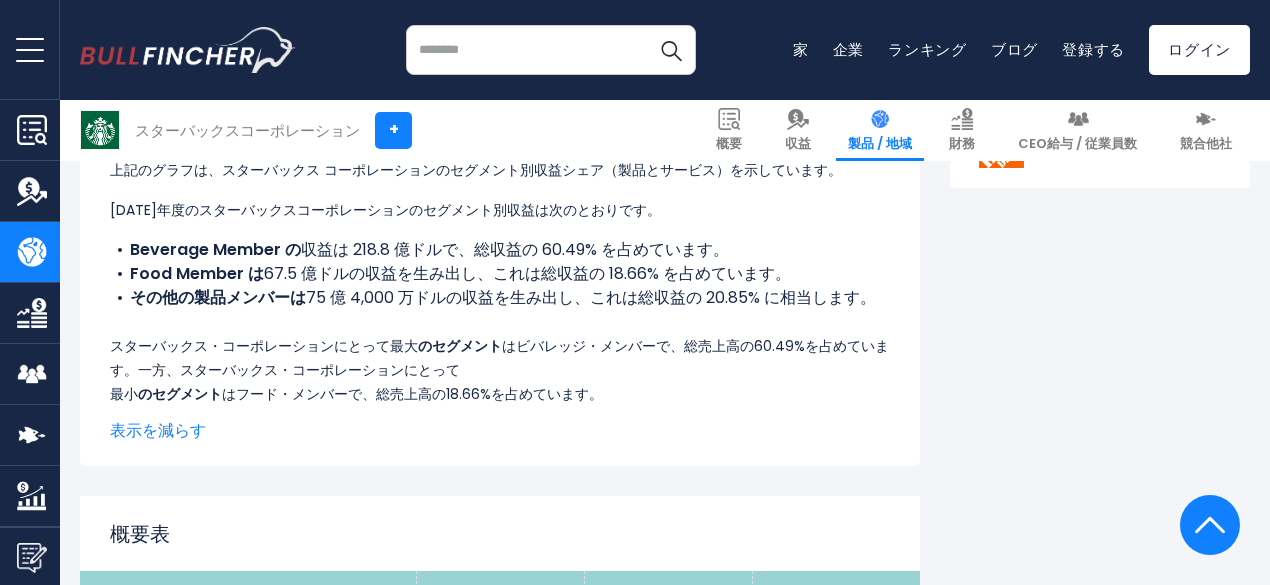 scroll, scrollTop: 1245, scrollLeft: 0, axis: vertical 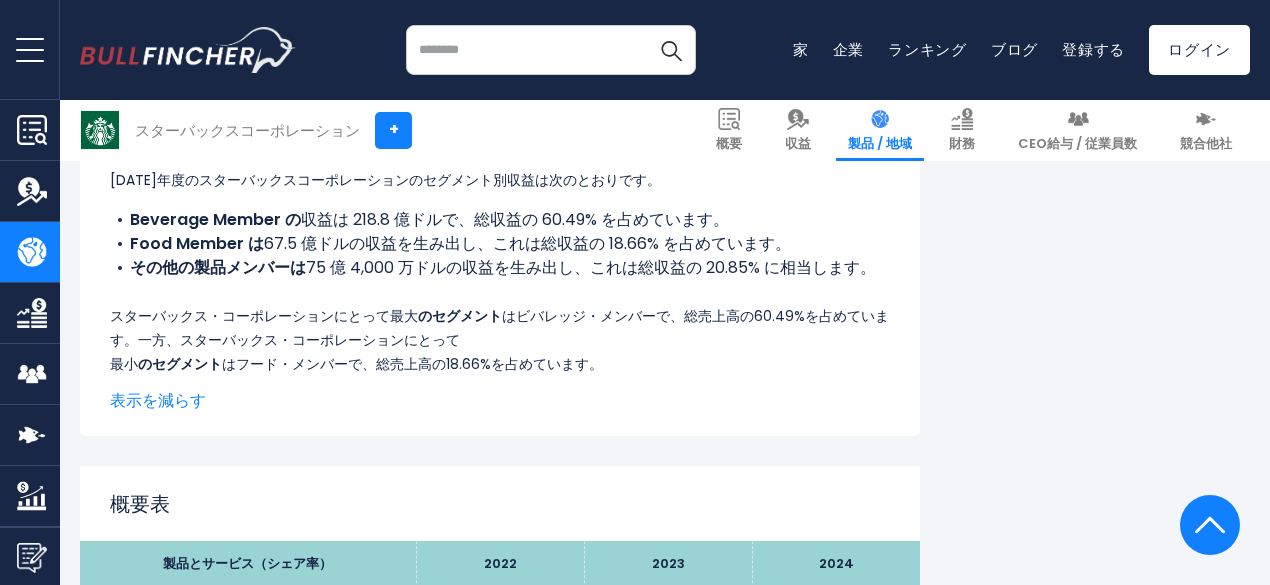 click on "表示を減らす" at bounding box center (158, 400) 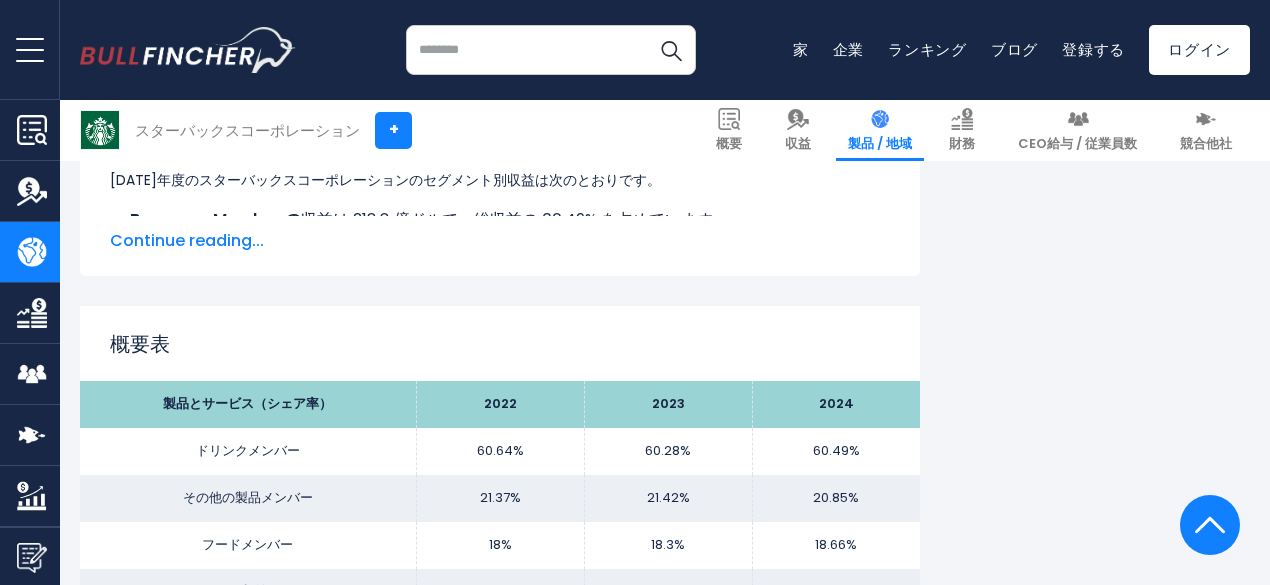 click on "Continue reading..." at bounding box center [500, 241] 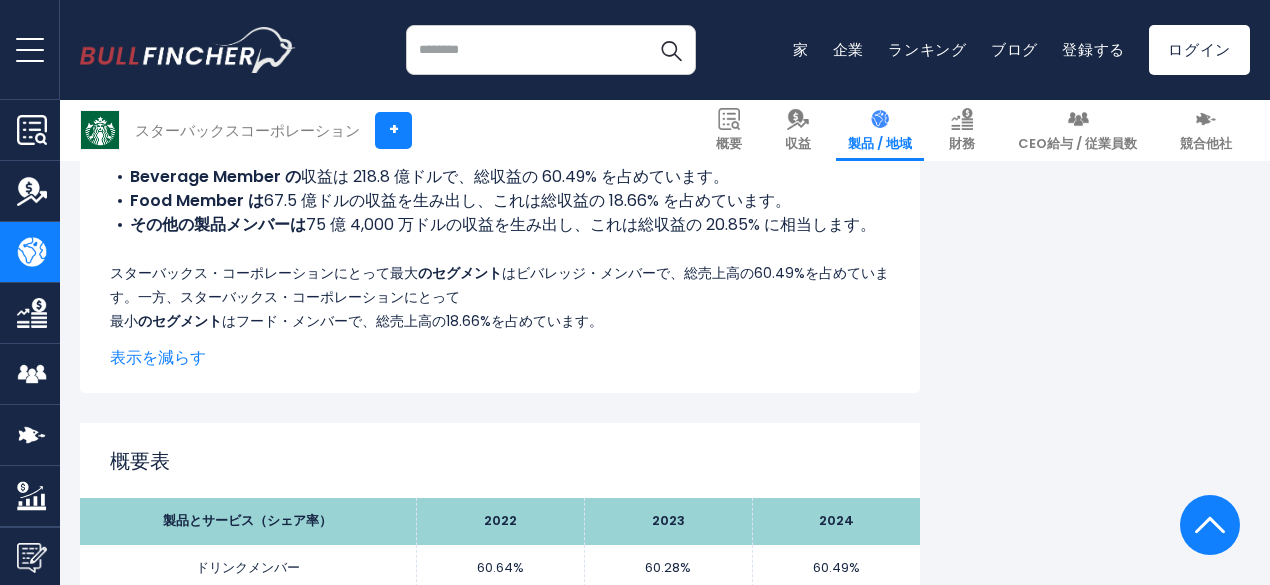 scroll, scrollTop: 1289, scrollLeft: 0, axis: vertical 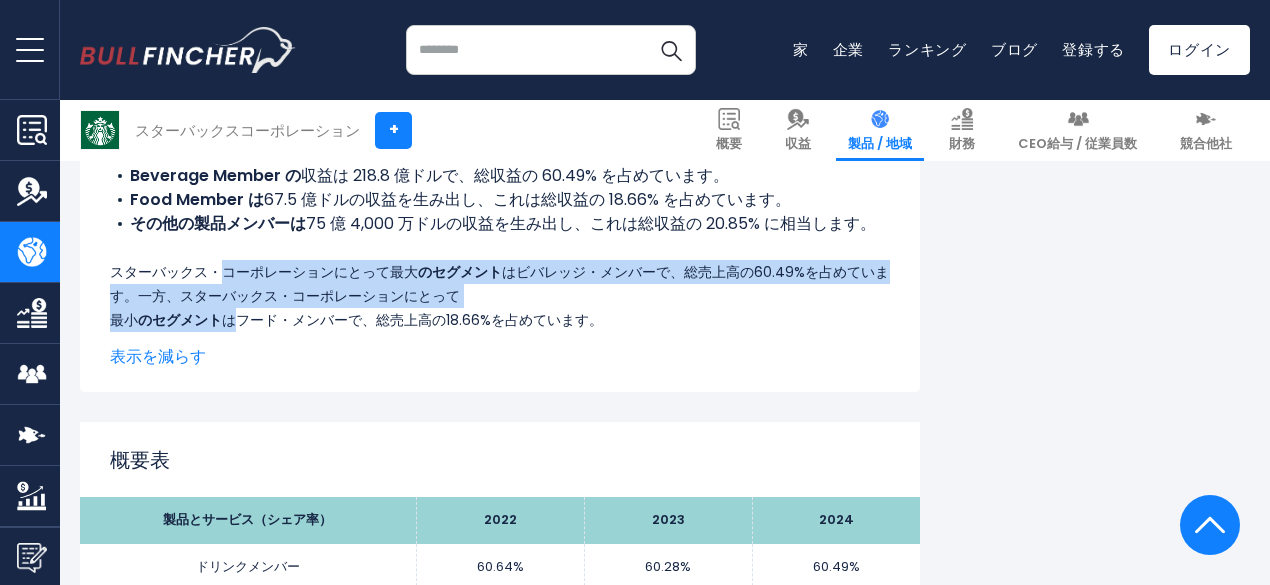 drag, startPoint x: 232, startPoint y: 362, endPoint x: 220, endPoint y: 312, distance: 51.41984 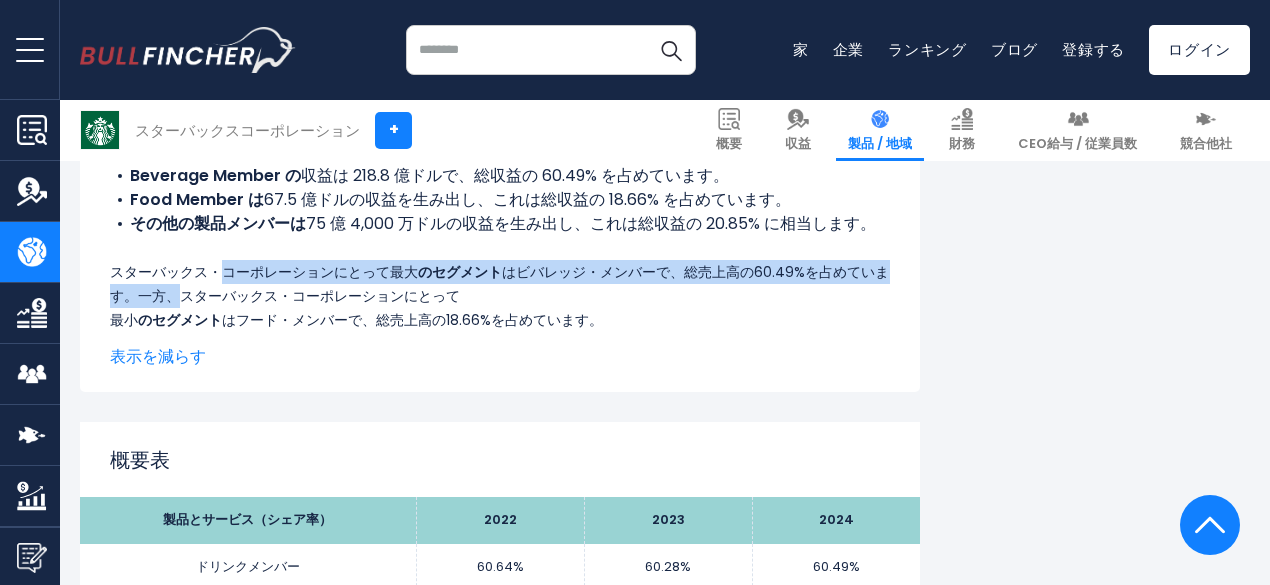 drag, startPoint x: 220, startPoint y: 312, endPoint x: 302, endPoint y: 351, distance: 90.80198 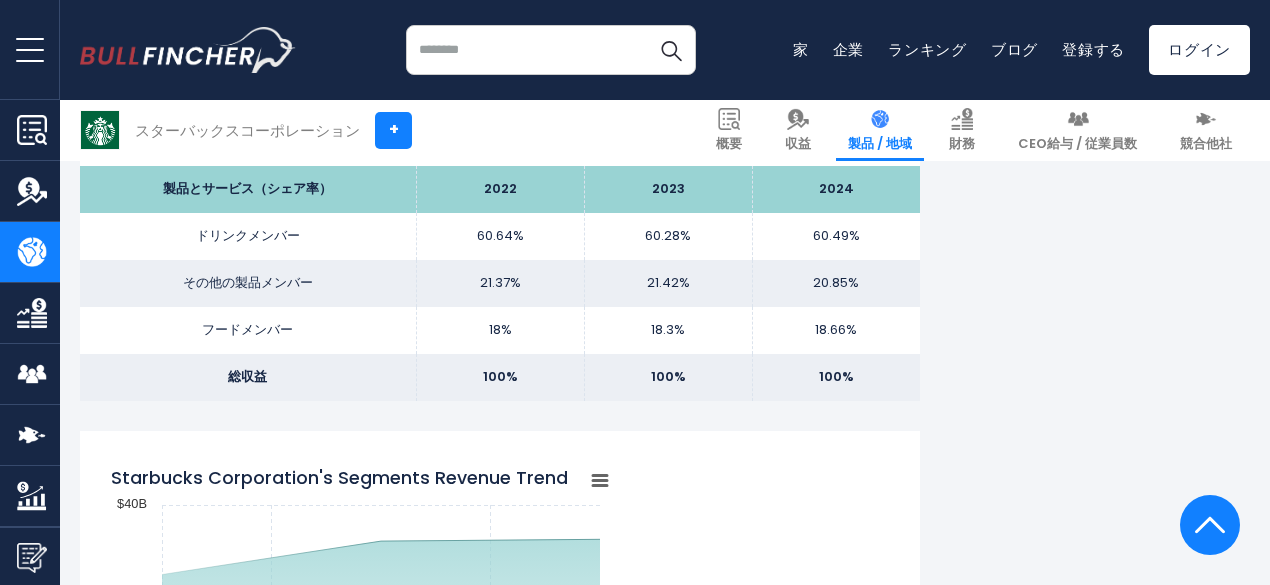 scroll, scrollTop: 1621, scrollLeft: 0, axis: vertical 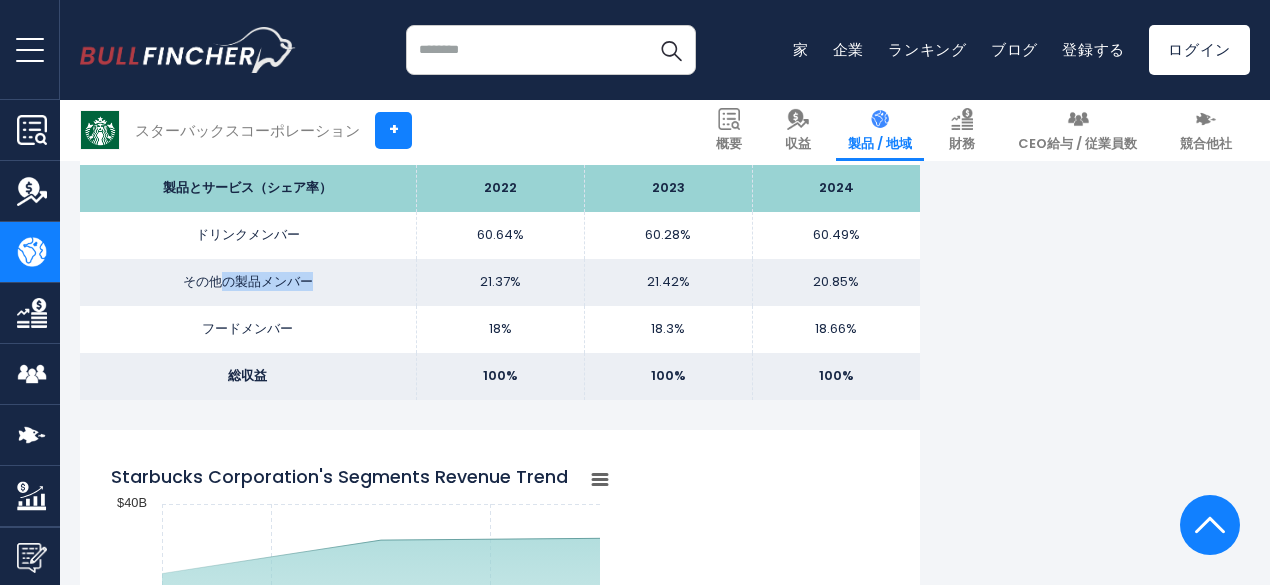 drag, startPoint x: 302, startPoint y: 351, endPoint x: 203, endPoint y: 348, distance: 99.04544 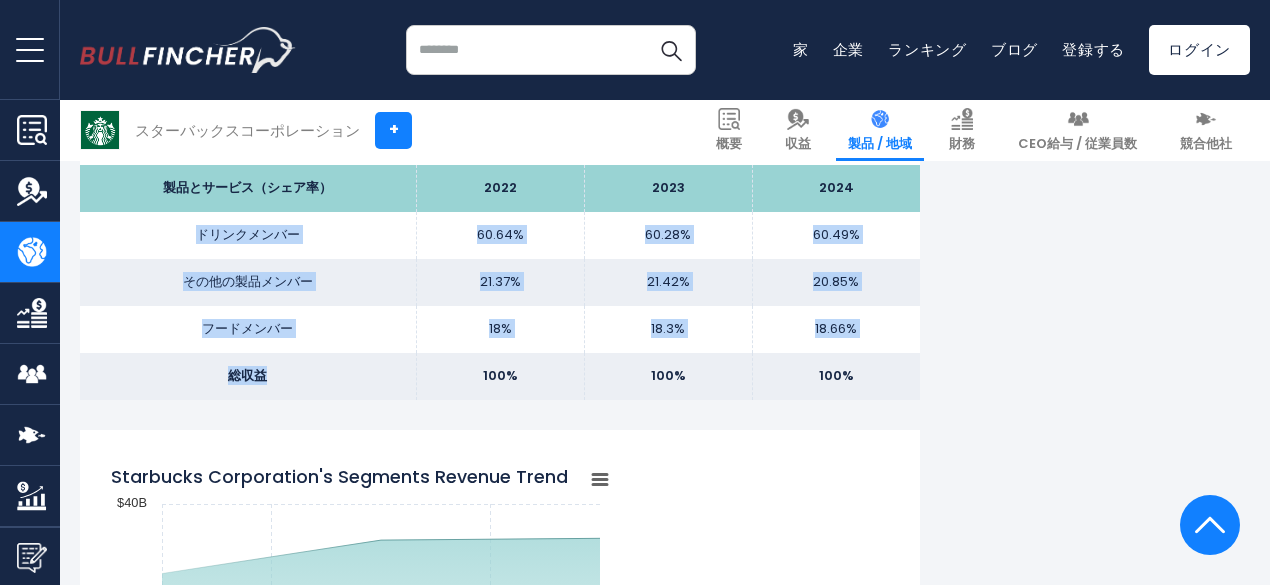 drag, startPoint x: 173, startPoint y: 287, endPoint x: 296, endPoint y: 438, distance: 194.75626 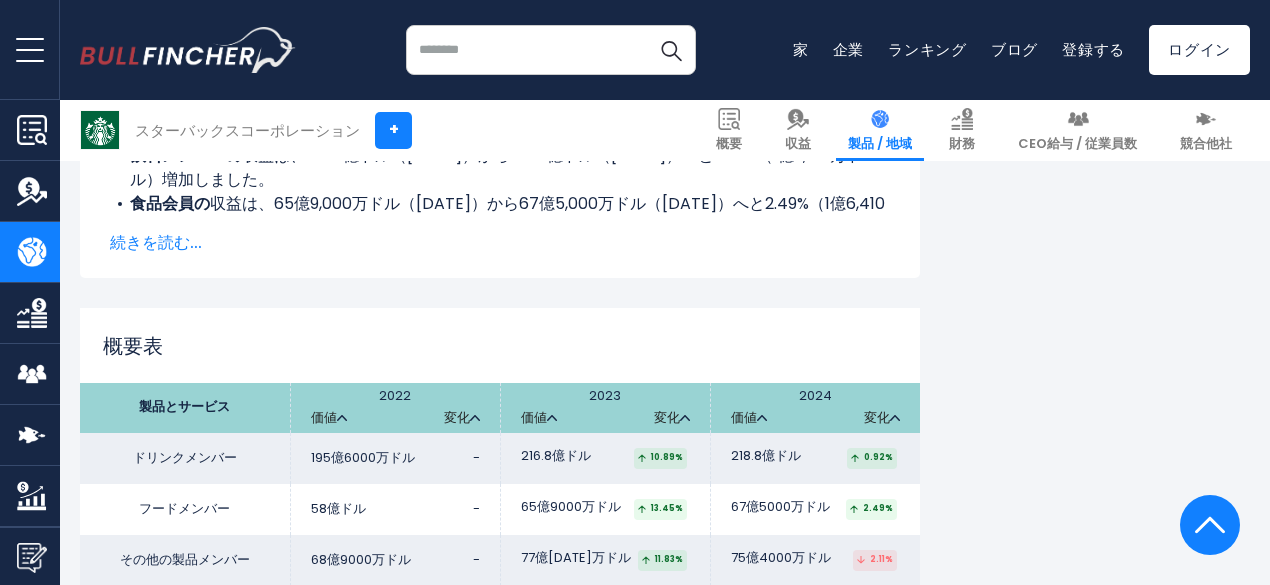scroll, scrollTop: 3279, scrollLeft: 0, axis: vertical 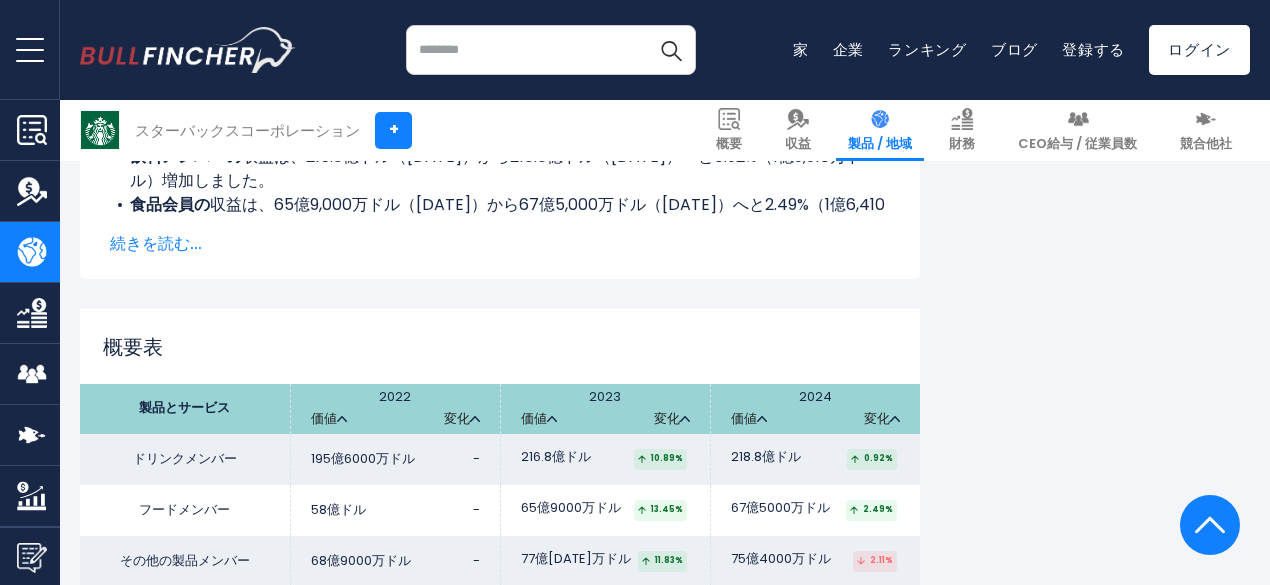 click on "続きを読む..." at bounding box center [156, 243] 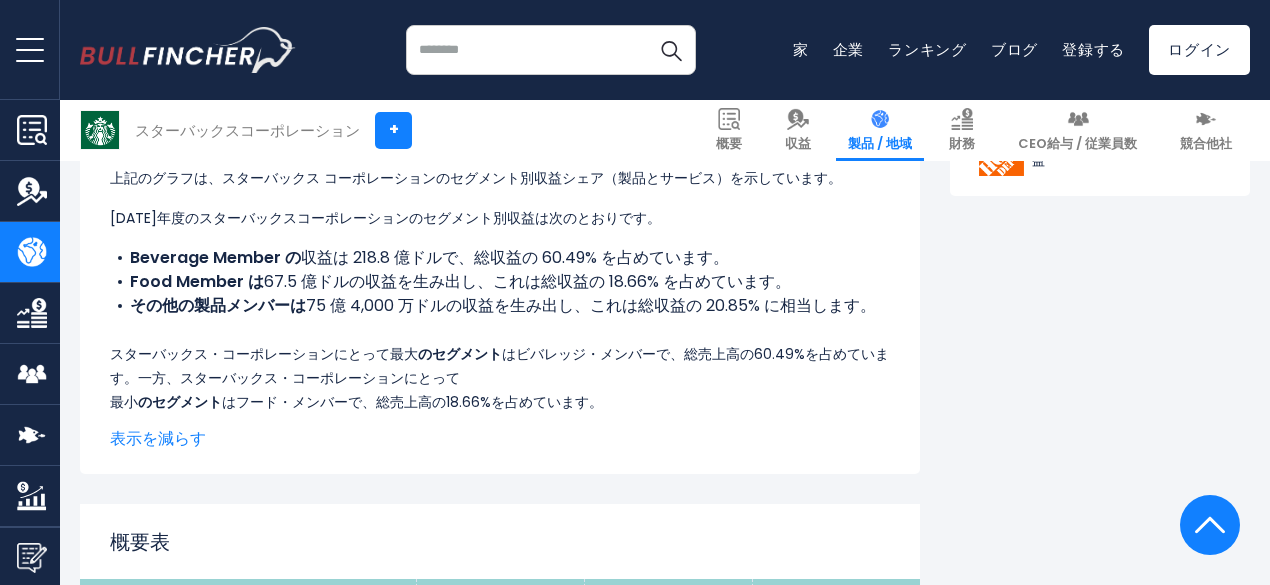 scroll, scrollTop: 1215, scrollLeft: 0, axis: vertical 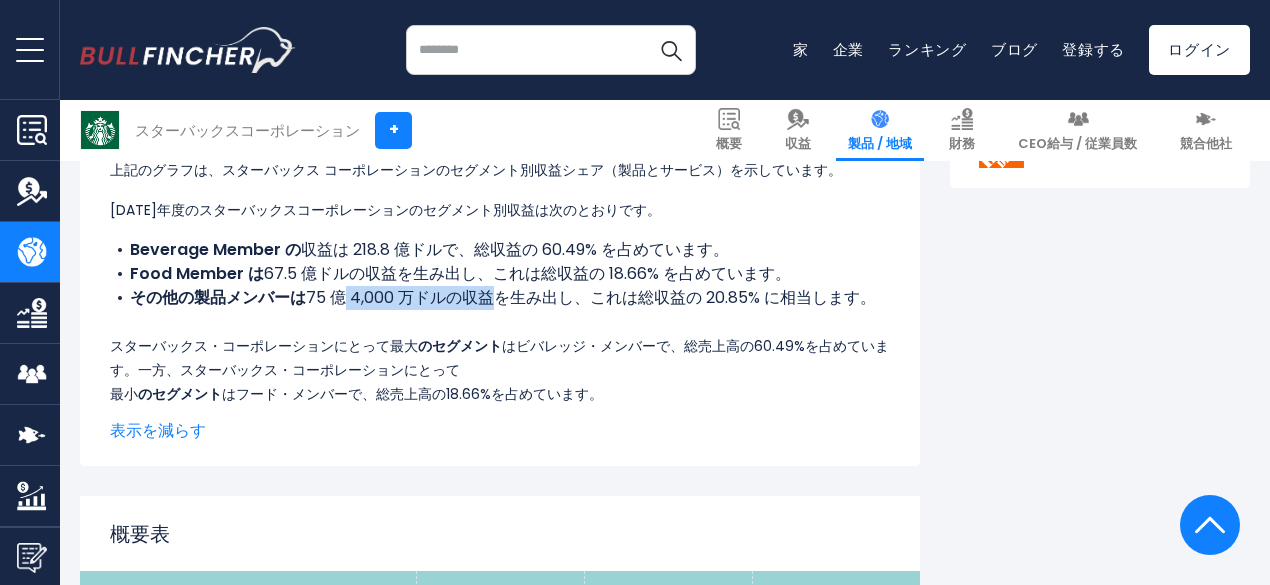 drag, startPoint x: 328, startPoint y: 349, endPoint x: 497, endPoint y: 342, distance: 169.14491 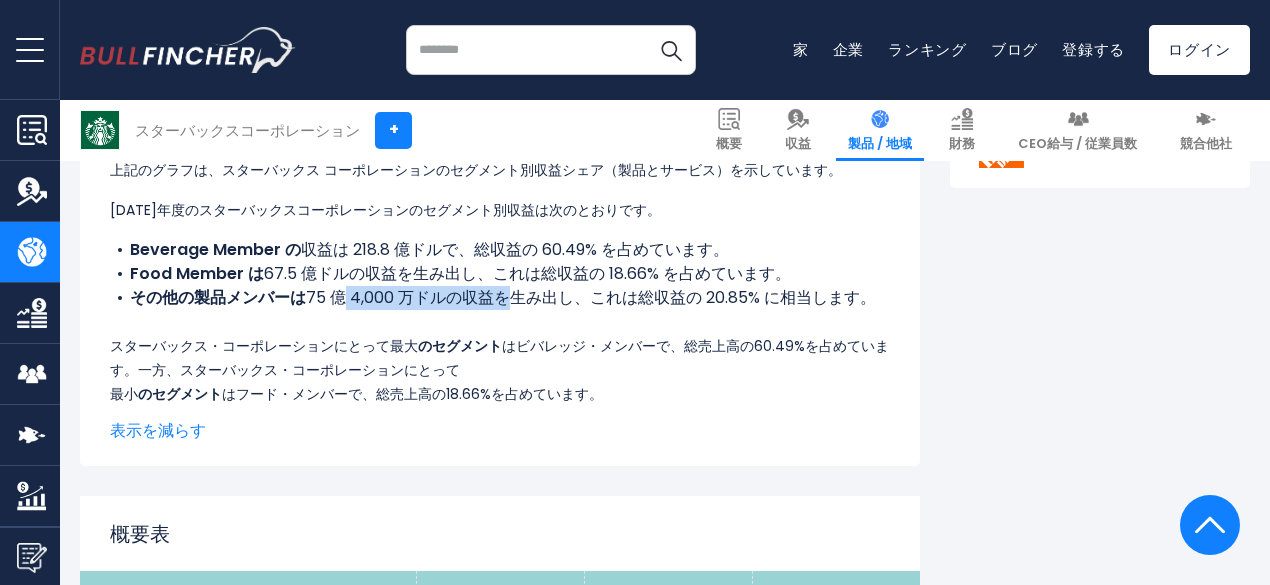 click on "75 億 4,000 万ドルの収益を生み出し、これは総収益の 20.85% に相当します。" at bounding box center (591, 297) 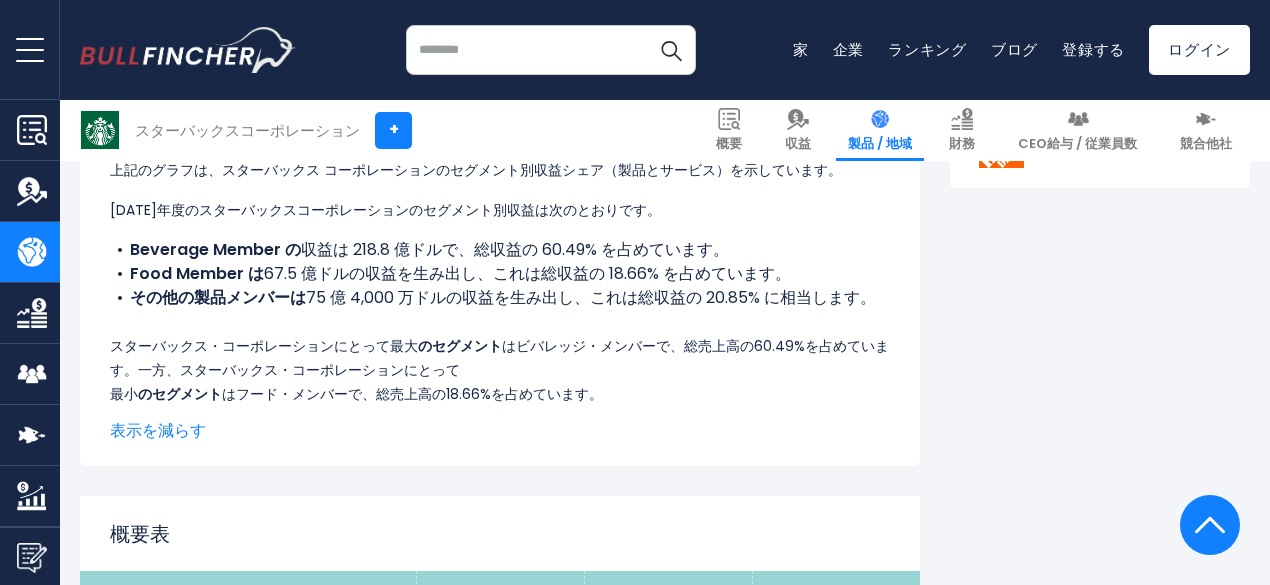 scroll, scrollTop: 1281, scrollLeft: 0, axis: vertical 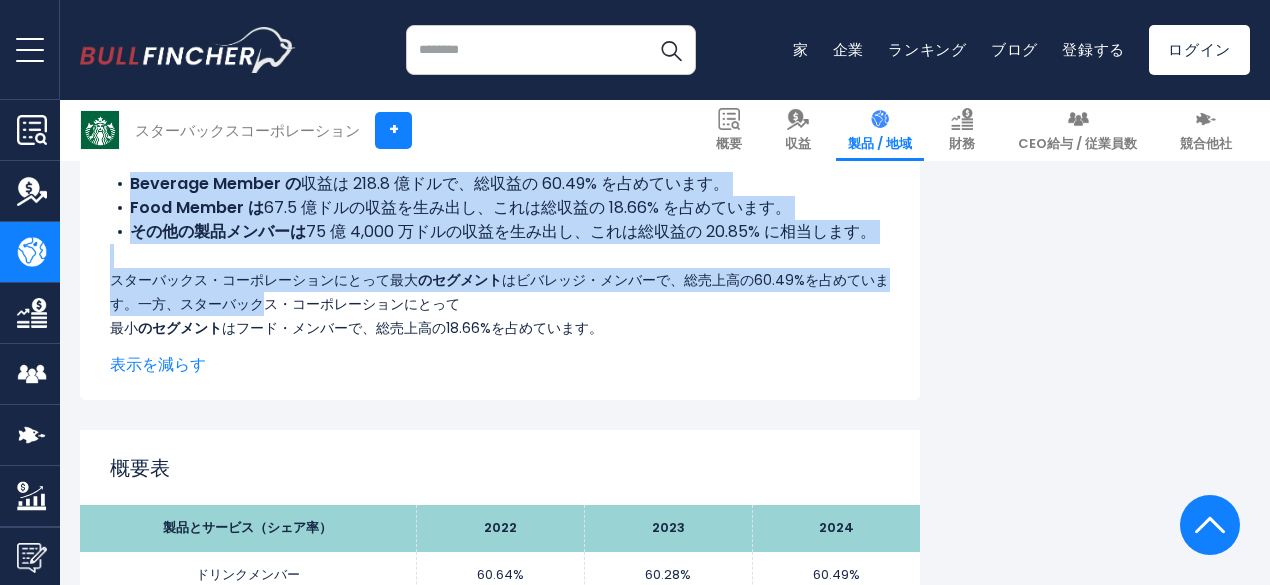 drag, startPoint x: 376, startPoint y: 311, endPoint x: 413, endPoint y: 343, distance: 48.9183 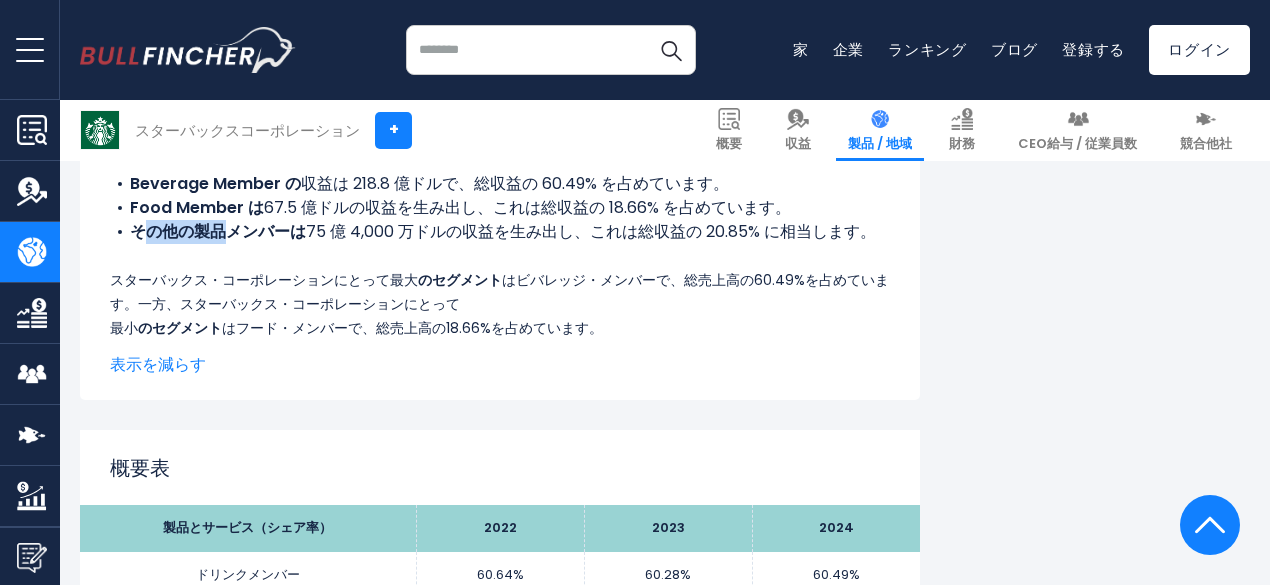 drag, startPoint x: 207, startPoint y: 276, endPoint x: 138, endPoint y: 284, distance: 69.46222 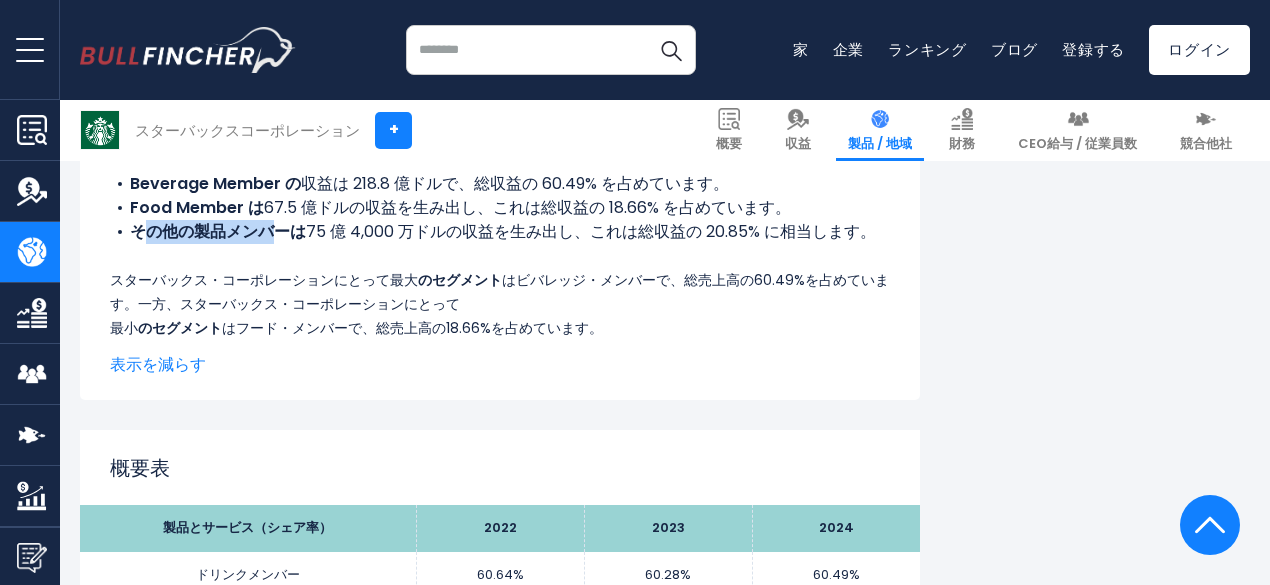 drag, startPoint x: 130, startPoint y: 284, endPoint x: 255, endPoint y: 284, distance: 125 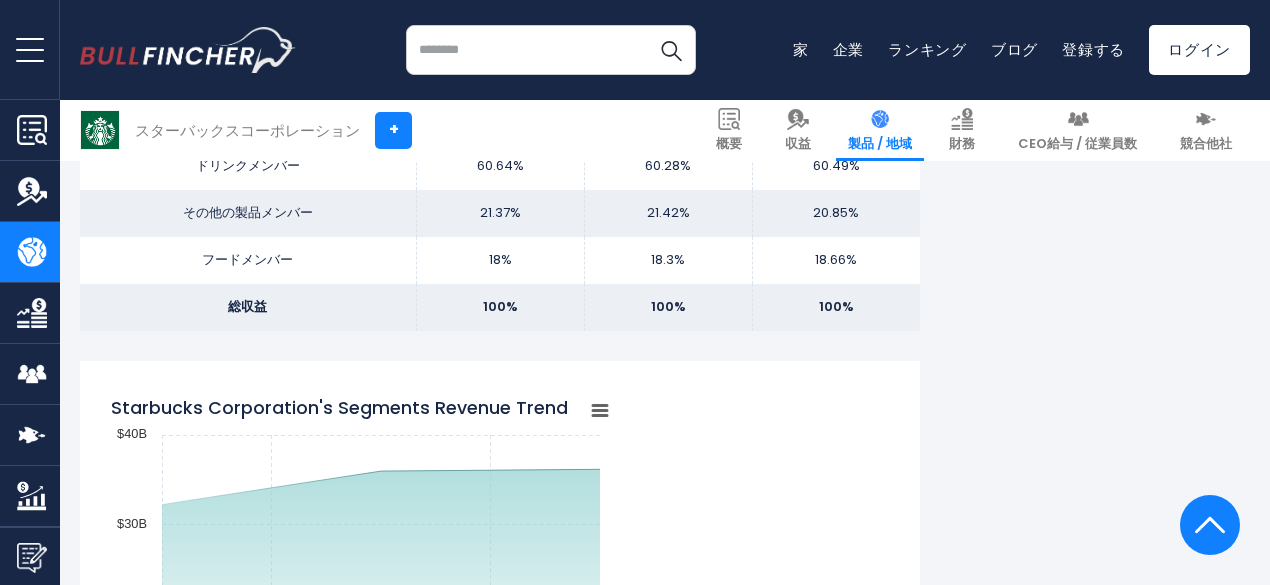 scroll, scrollTop: 1708, scrollLeft: 0, axis: vertical 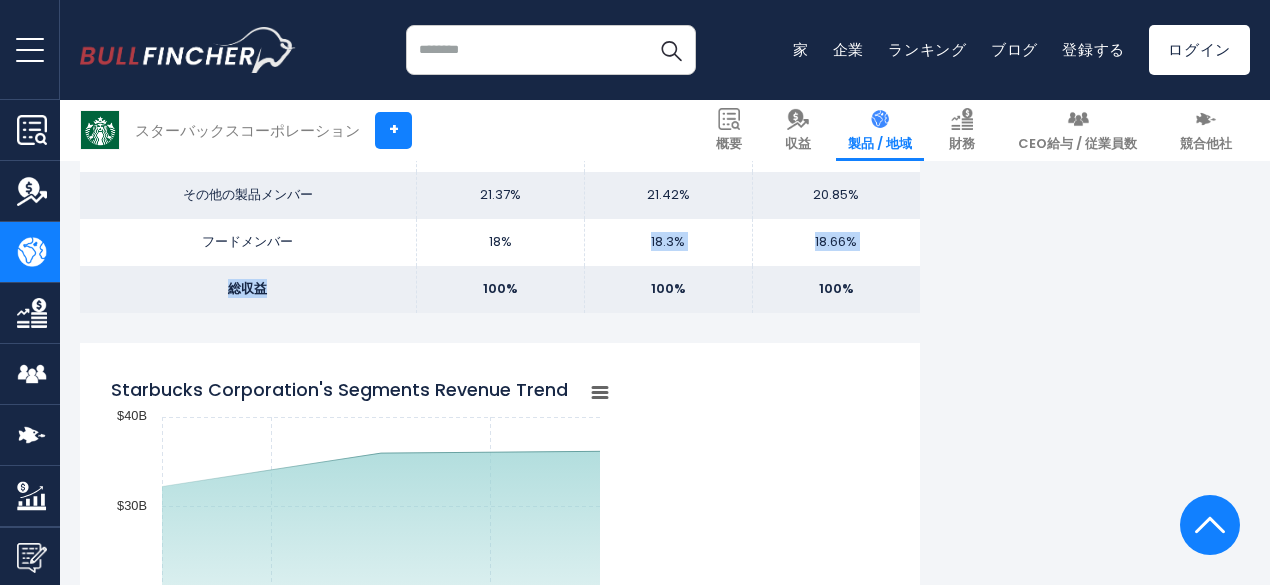 drag, startPoint x: 285, startPoint y: 325, endPoint x: 632, endPoint y: 314, distance: 347.17432 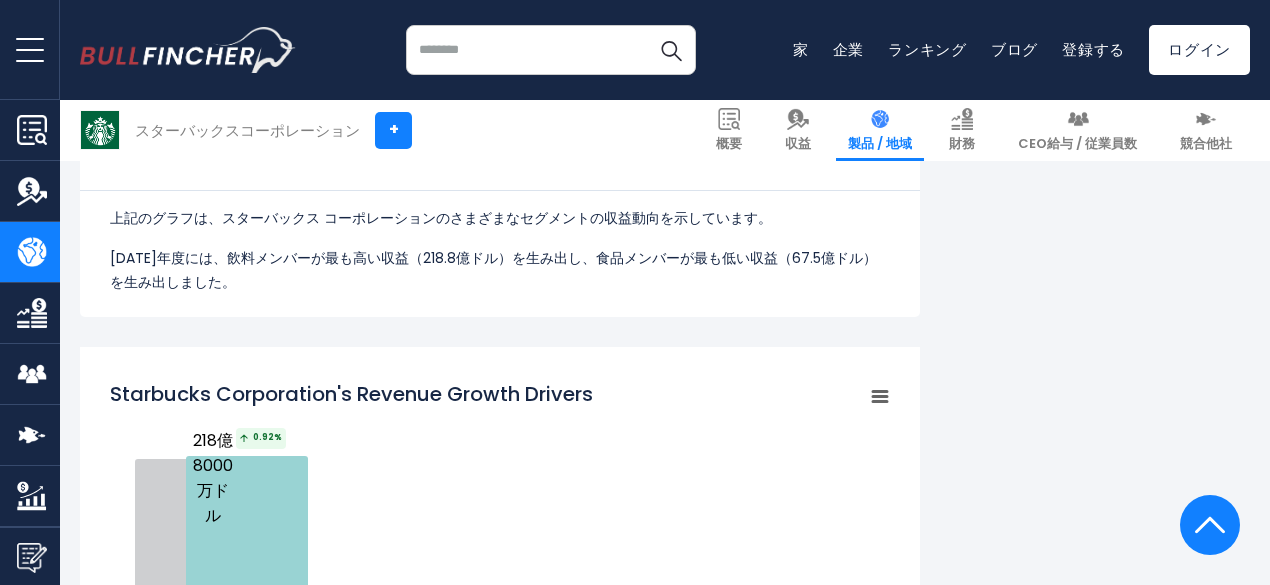 scroll, scrollTop: 2445, scrollLeft: 0, axis: vertical 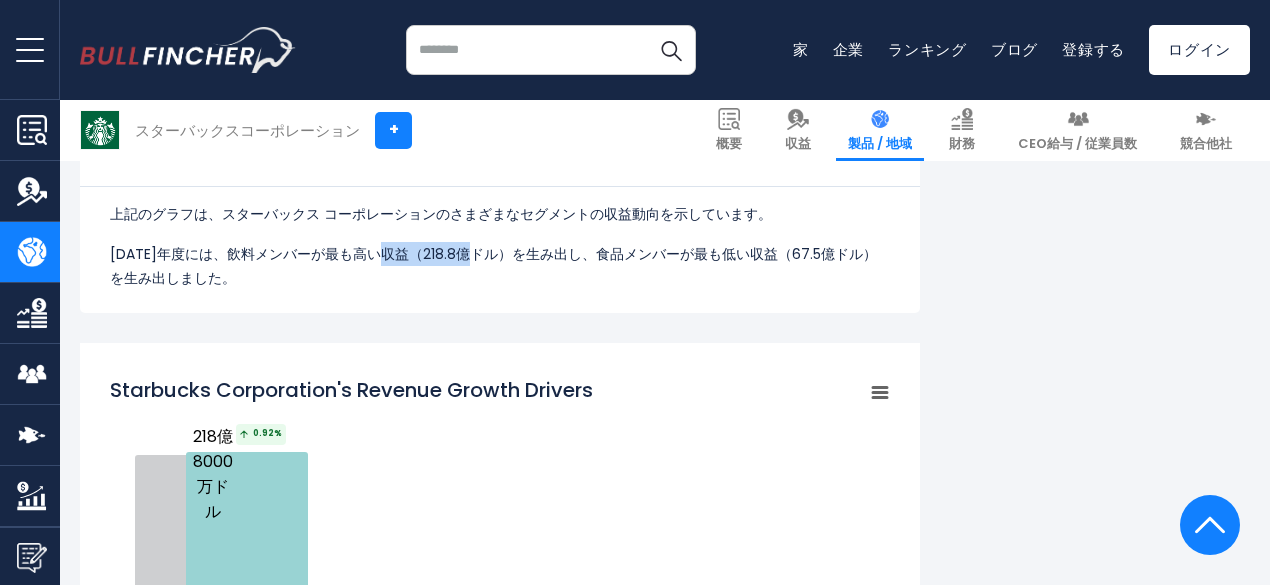 drag, startPoint x: 423, startPoint y: 309, endPoint x: 526, endPoint y: 299, distance: 103.4843 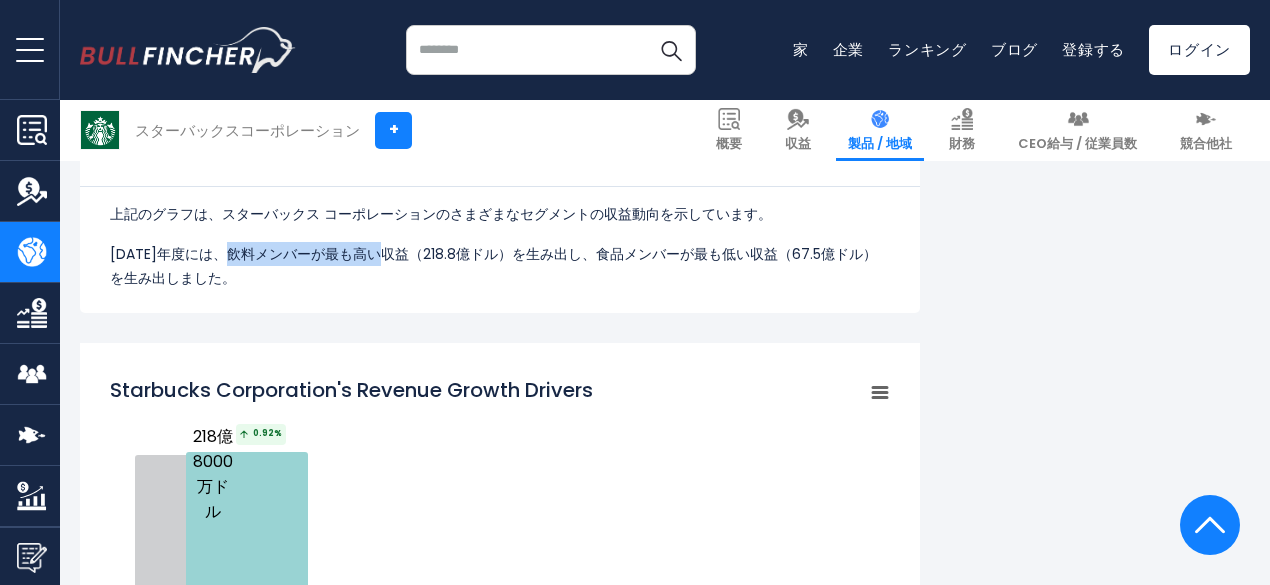 drag, startPoint x: 244, startPoint y: 308, endPoint x: 418, endPoint y: 315, distance: 174.14075 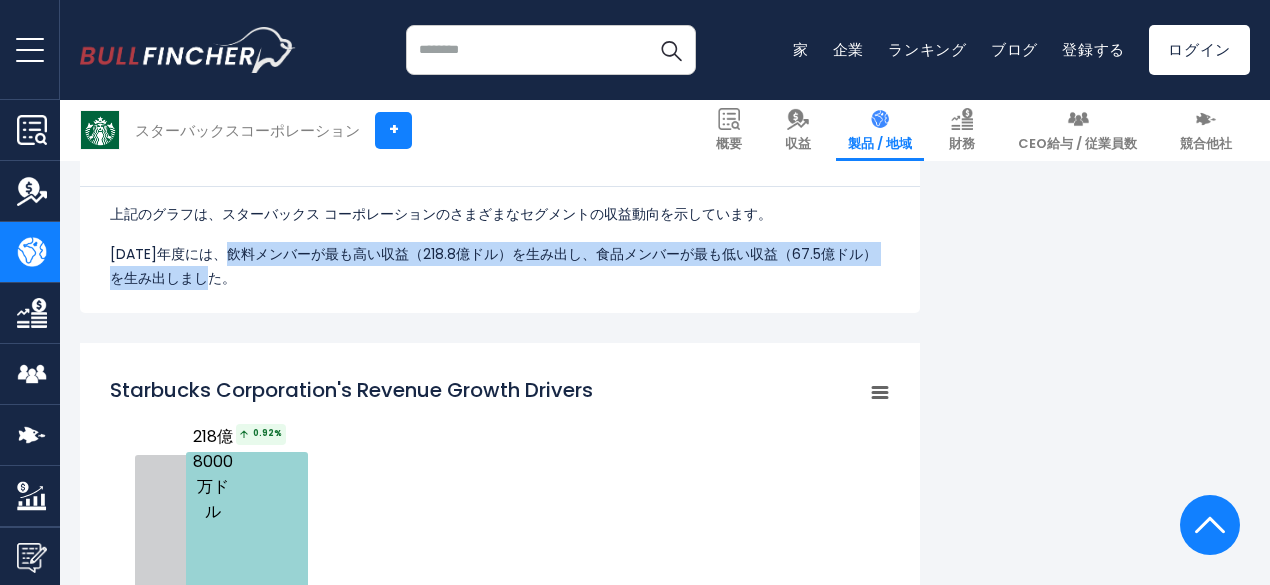 drag, startPoint x: 438, startPoint y: 328, endPoint x: 238, endPoint y: 297, distance: 202.38824 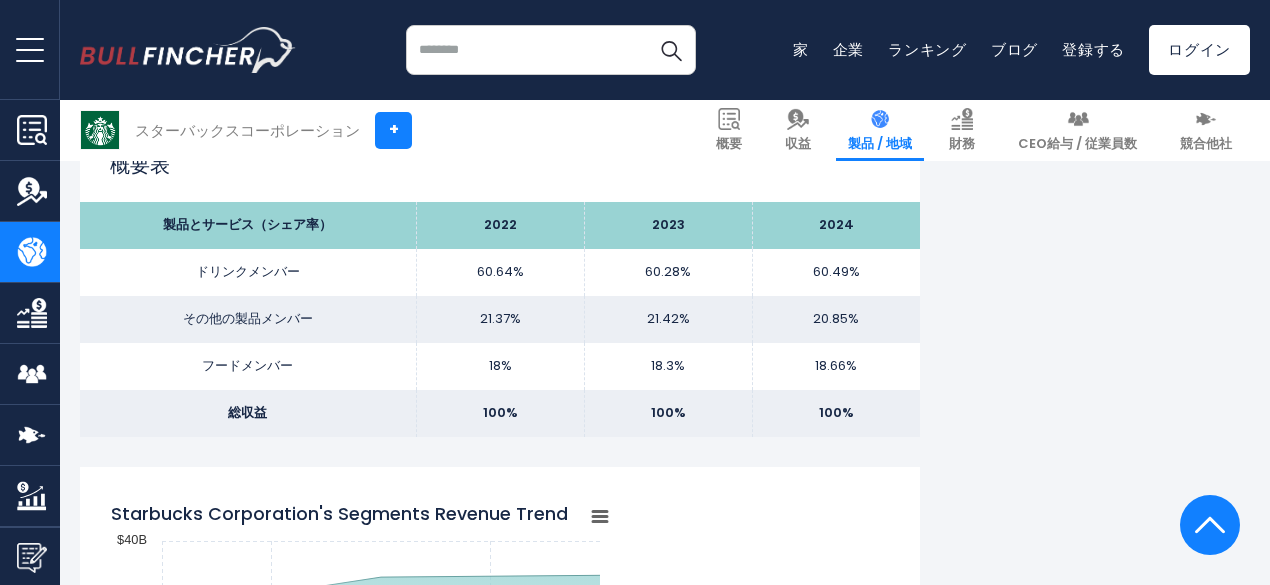 scroll, scrollTop: 1587, scrollLeft: 0, axis: vertical 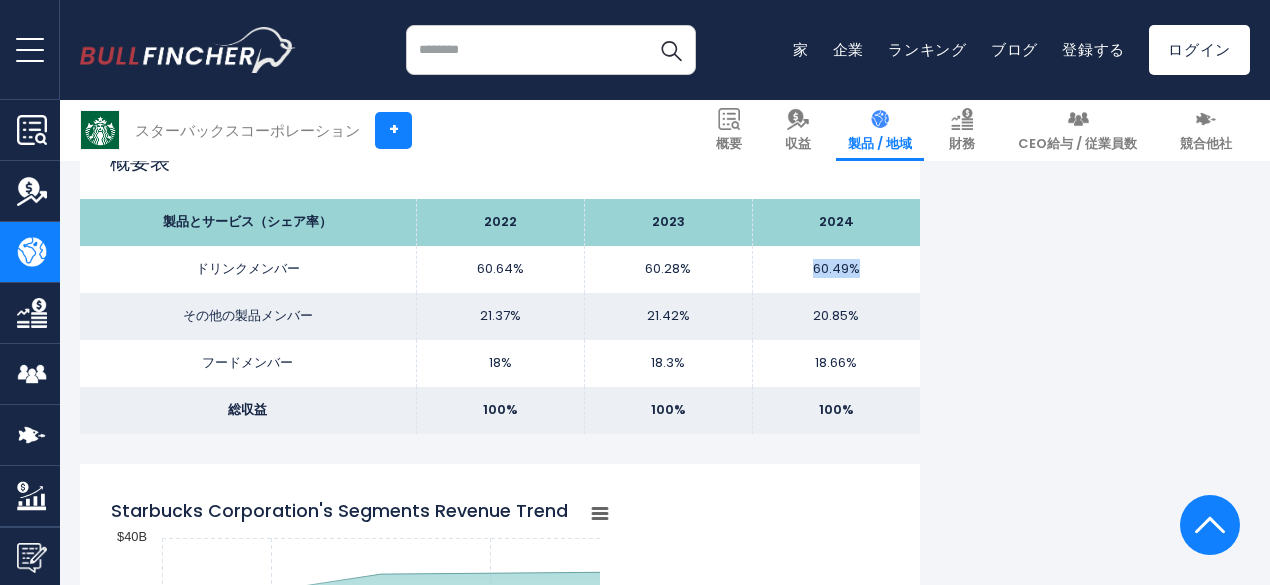 drag, startPoint x: 796, startPoint y: 316, endPoint x: 866, endPoint y: 324, distance: 70.45566 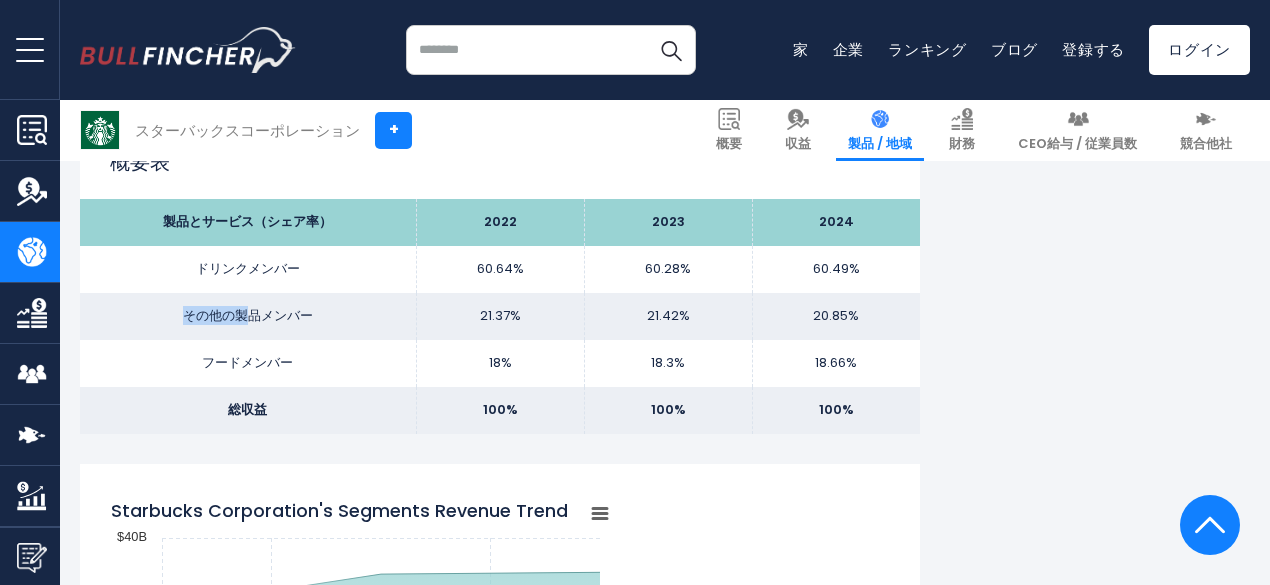 drag, startPoint x: 170, startPoint y: 370, endPoint x: 238, endPoint y: 372, distance: 68.0294 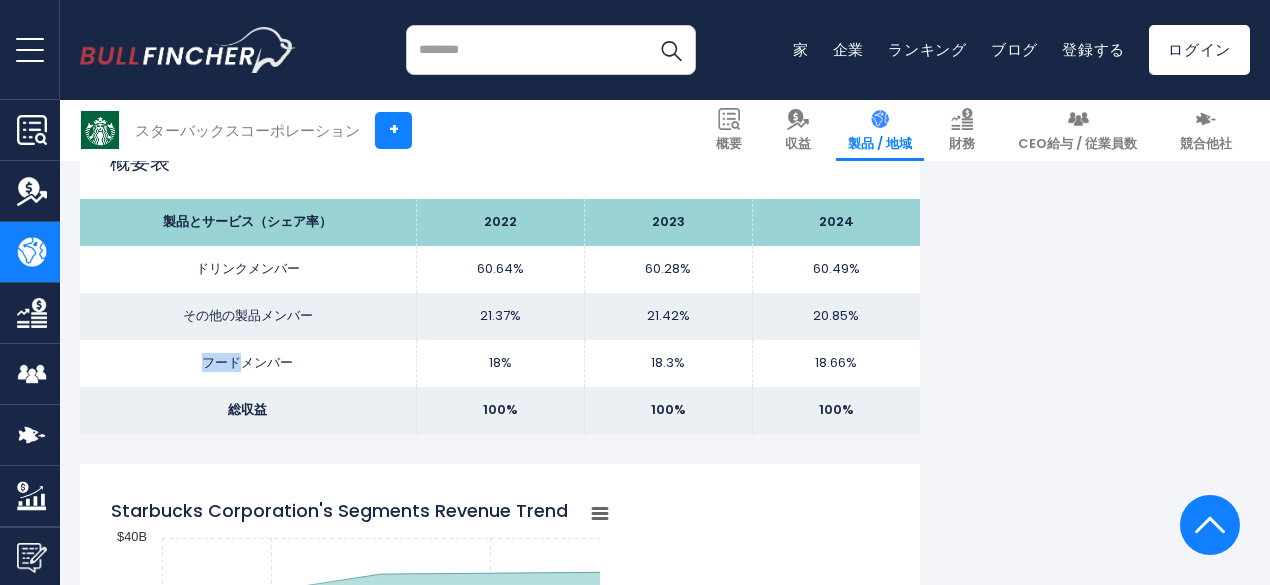 drag, startPoint x: 185, startPoint y: 410, endPoint x: 226, endPoint y: 422, distance: 42.72002 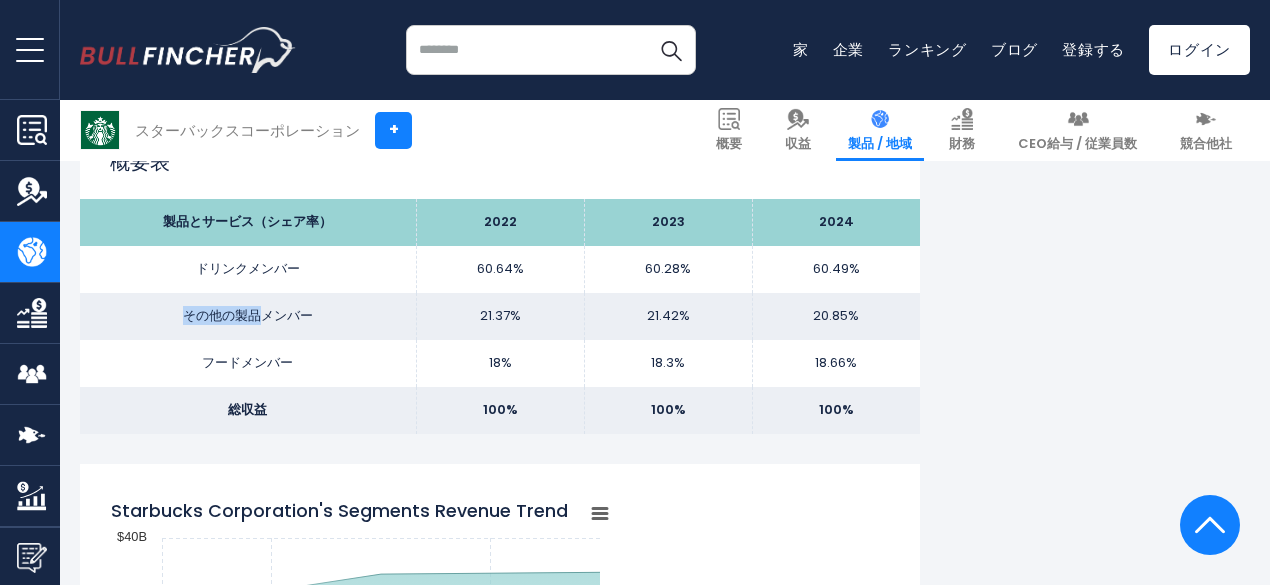 drag, startPoint x: 169, startPoint y: 367, endPoint x: 243, endPoint y: 368, distance: 74.00676 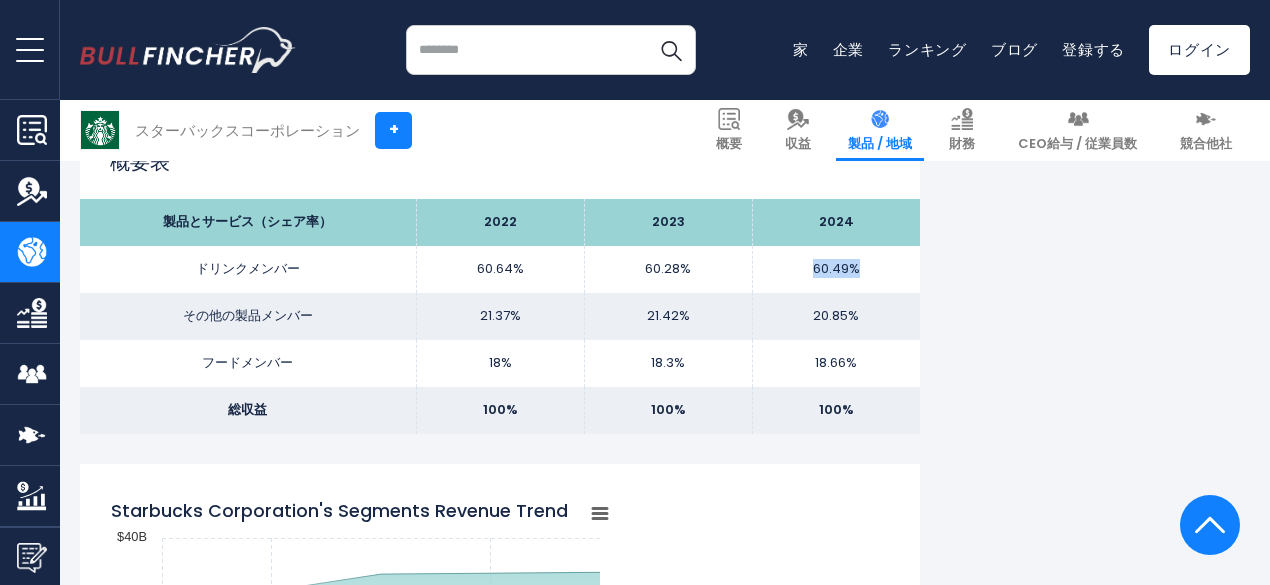 drag, startPoint x: 789, startPoint y: 339, endPoint x: 839, endPoint y: 333, distance: 50.358715 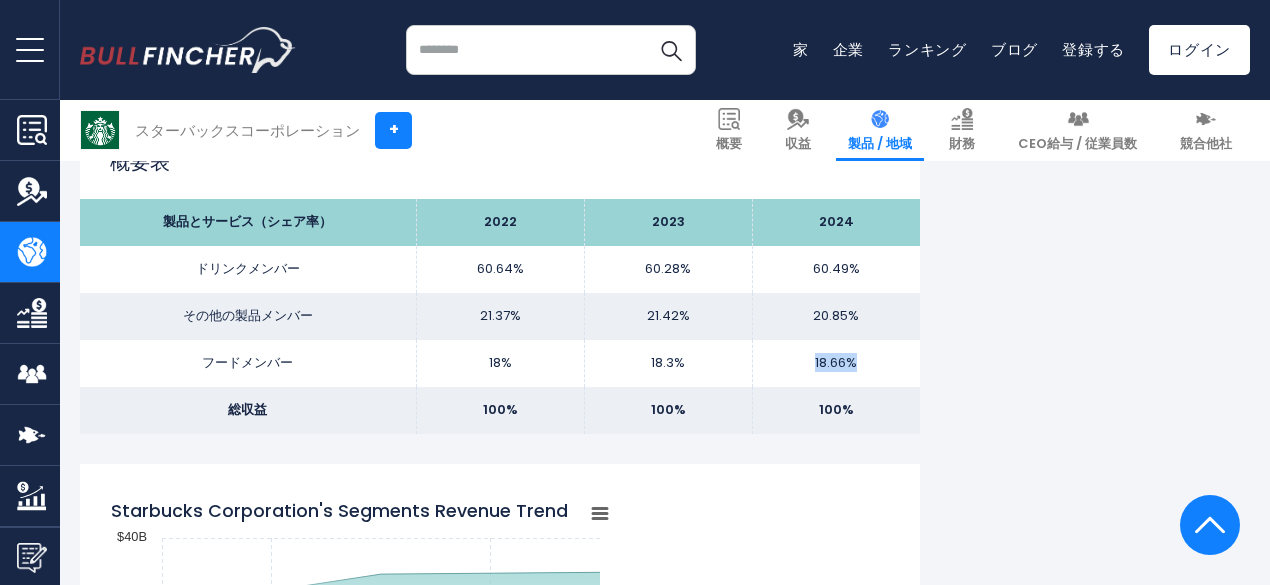 drag, startPoint x: 790, startPoint y: 418, endPoint x: 844, endPoint y: 420, distance: 54.037025 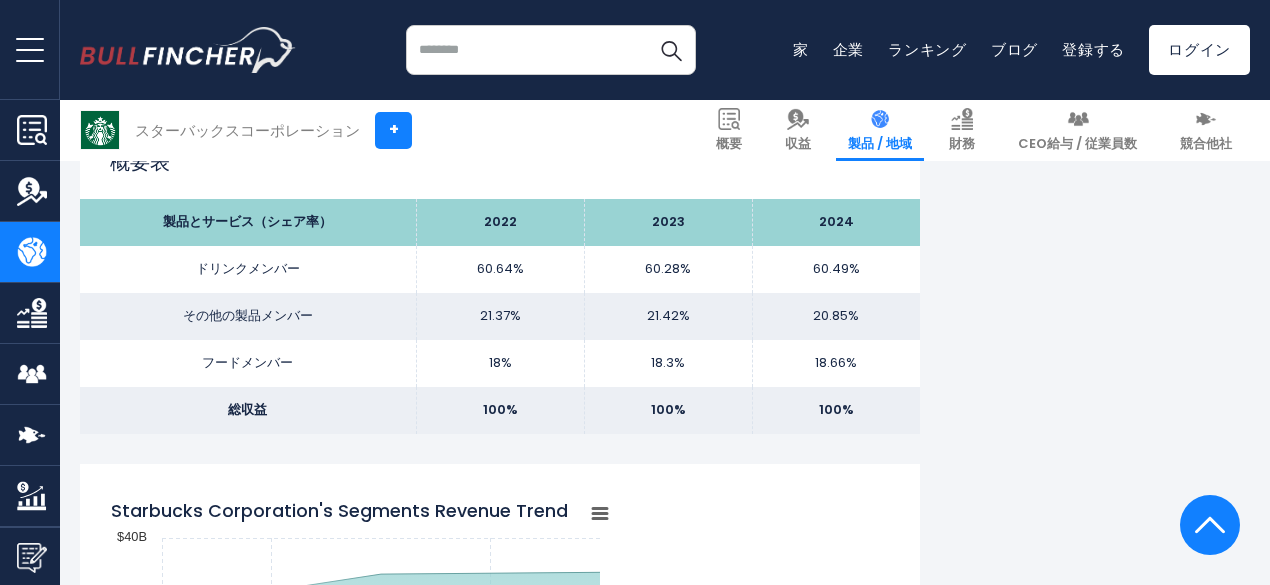 click on "100%" at bounding box center [836, 410] 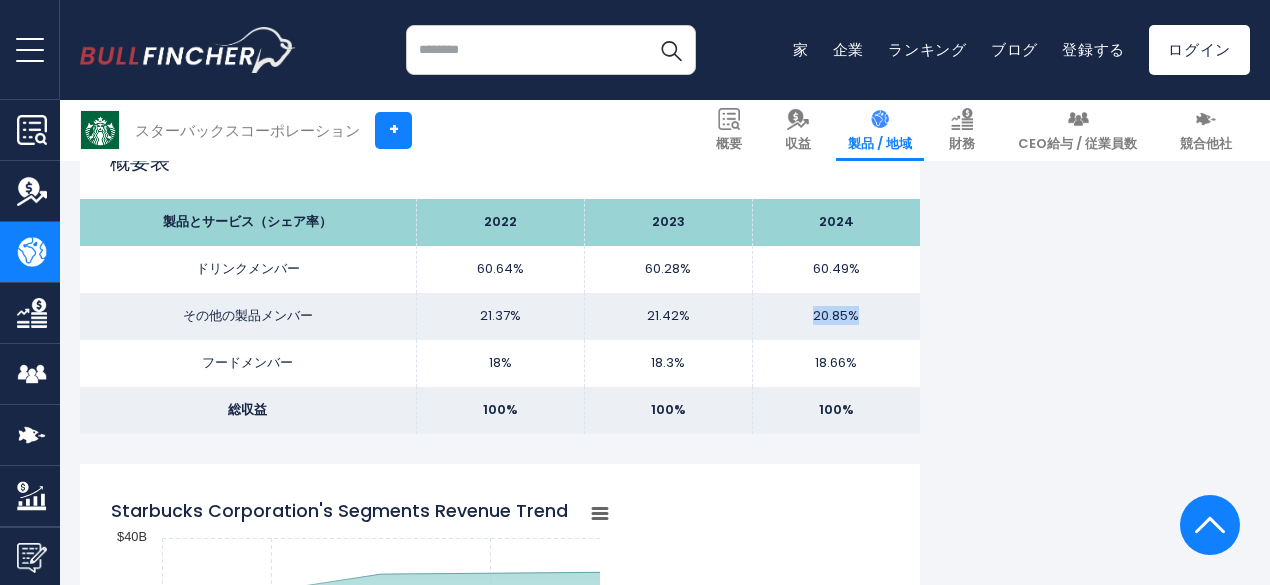 drag, startPoint x: 797, startPoint y: 371, endPoint x: 857, endPoint y: 367, distance: 60.133186 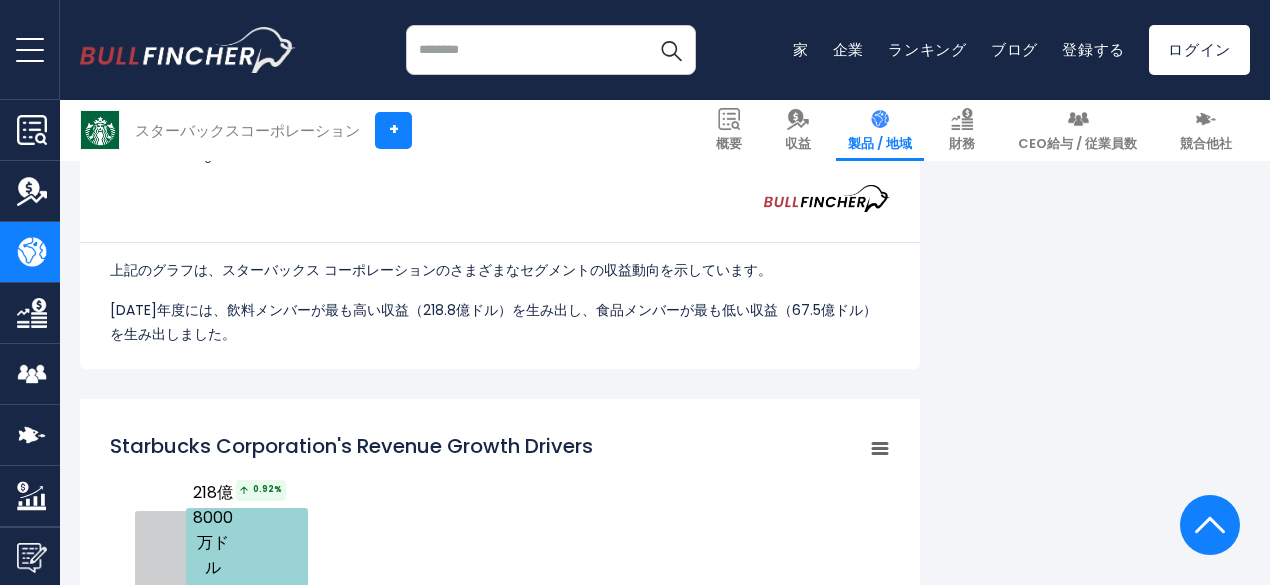 scroll, scrollTop: 2448, scrollLeft: 0, axis: vertical 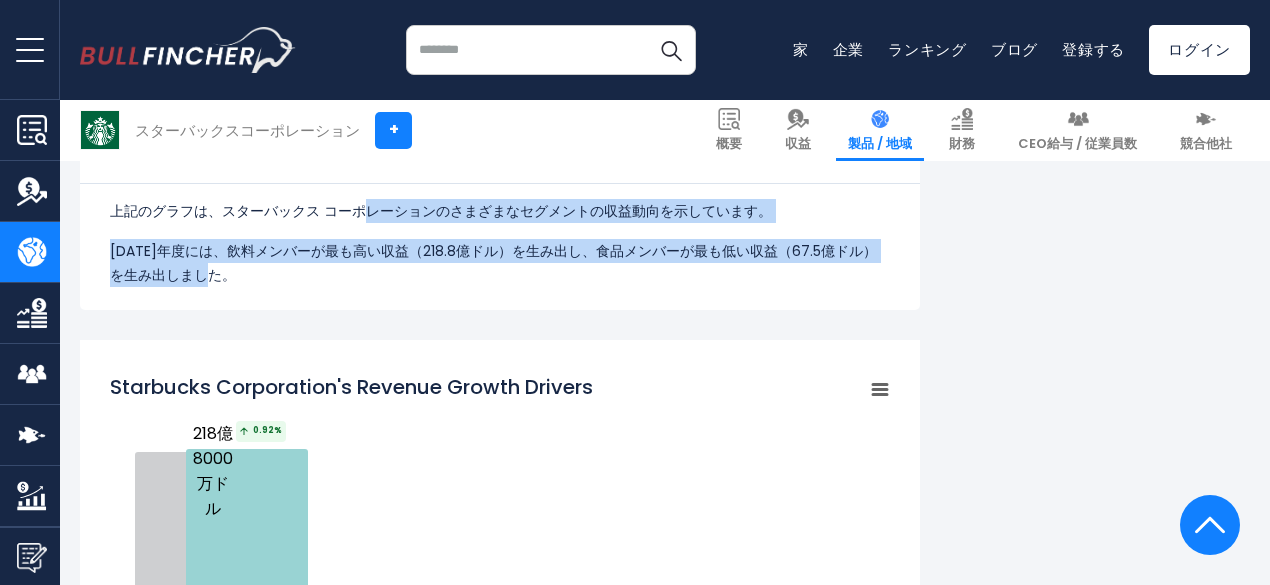 drag, startPoint x: 556, startPoint y: 341, endPoint x: 381, endPoint y: 279, distance: 185.6583 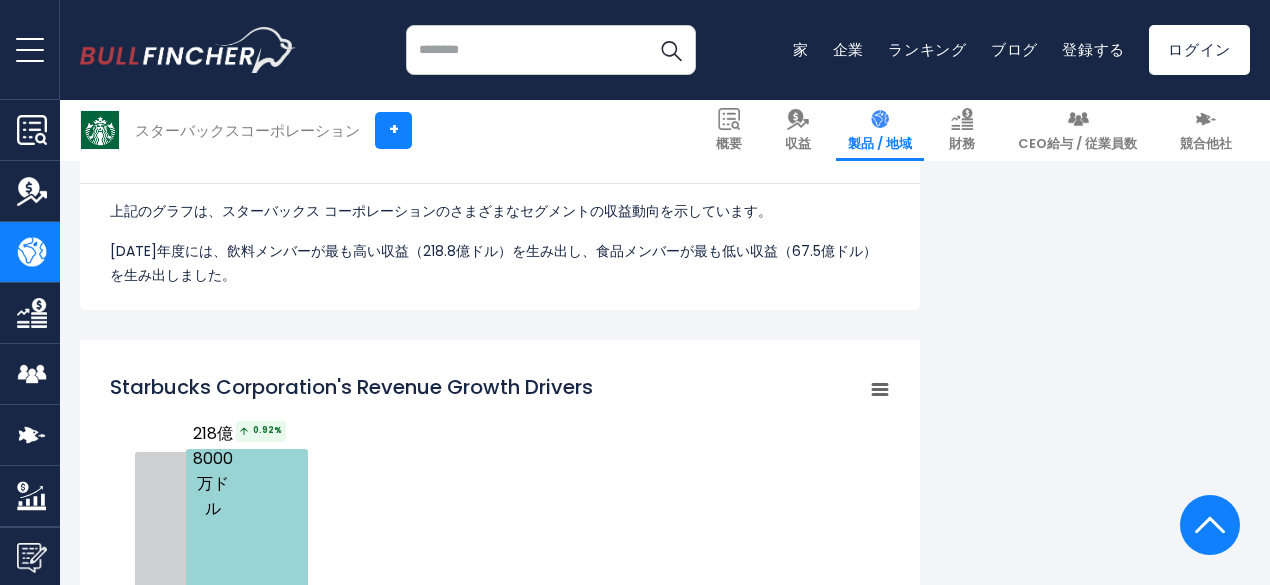 drag, startPoint x: 381, startPoint y: 279, endPoint x: 392, endPoint y: 325, distance: 47.296936 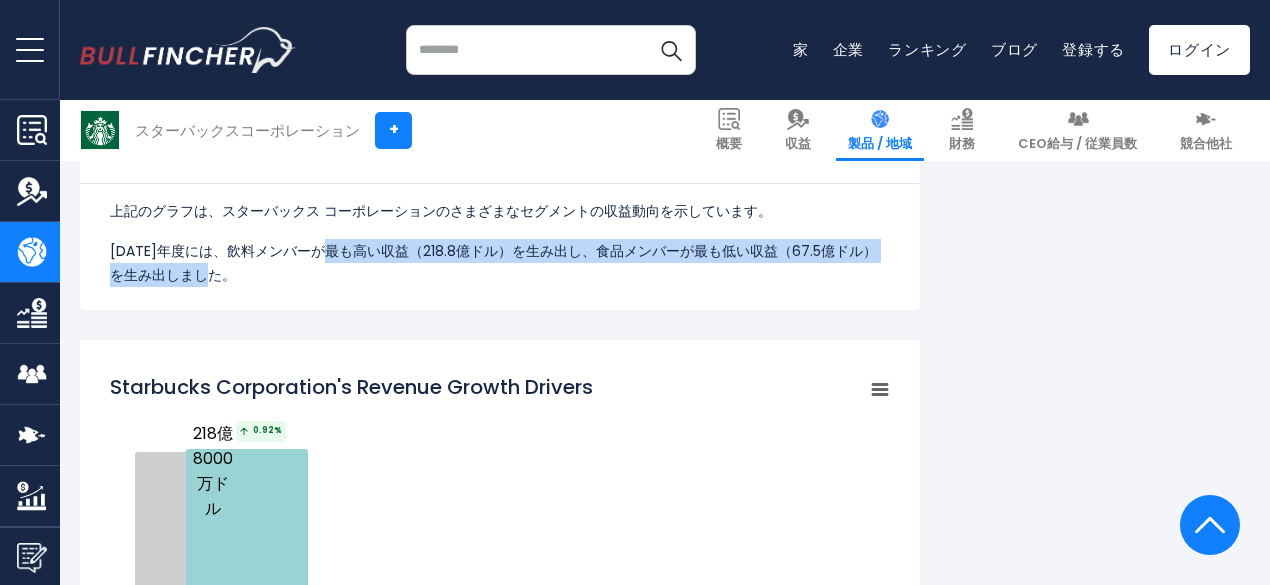 drag, startPoint x: 392, startPoint y: 325, endPoint x: 365, endPoint y: 299, distance: 37.48333 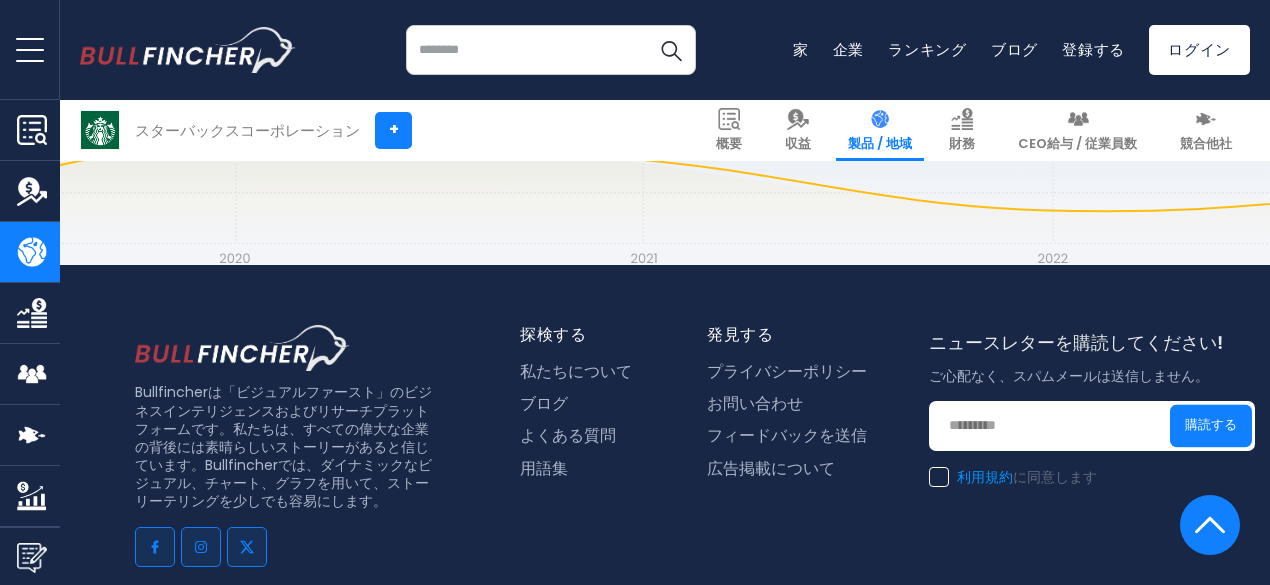 scroll, scrollTop: 5029, scrollLeft: 0, axis: vertical 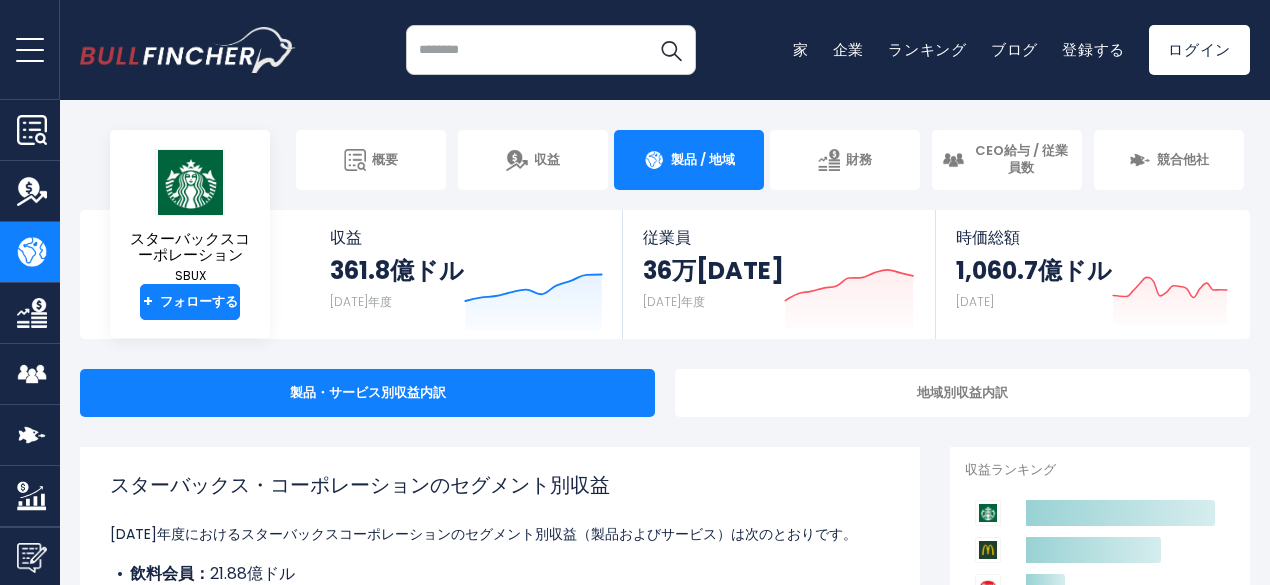 click on "スターバックス・コーポレーションのセグメント別収益
[DATE]年度におけるスターバックスコーポレーションのセグメント別収益（製品およびサービス）は次のとおりです。
飲料会員：
21.88億ドル
食品会員：
67.5億ドル
みましょう。" at bounding box center (500, 558) 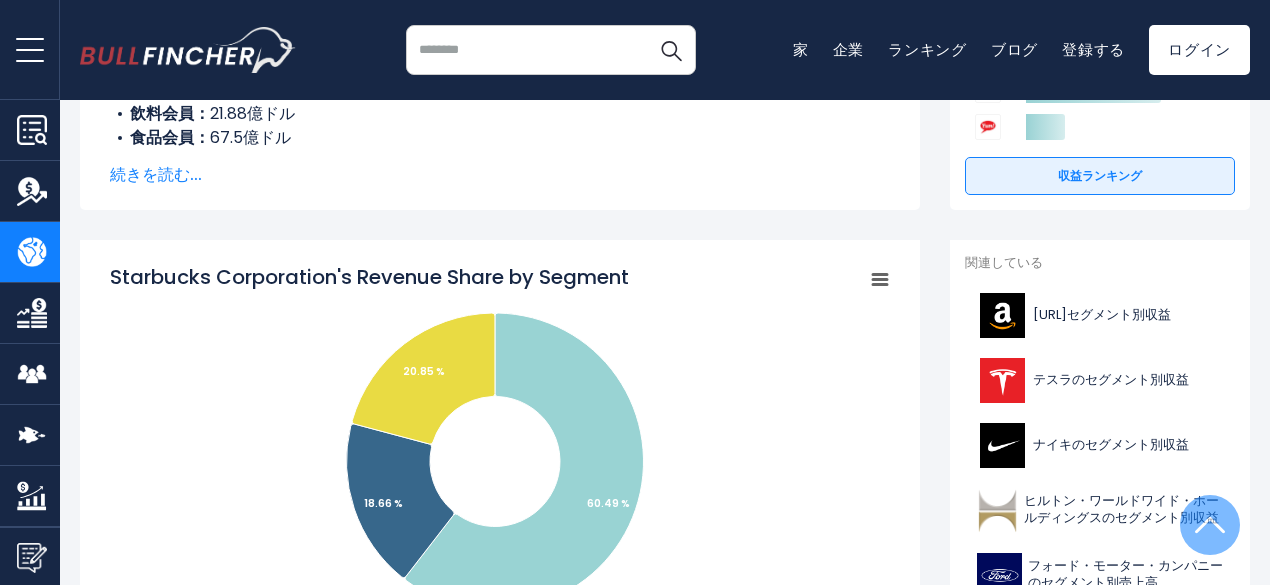 scroll, scrollTop: 0, scrollLeft: 0, axis: both 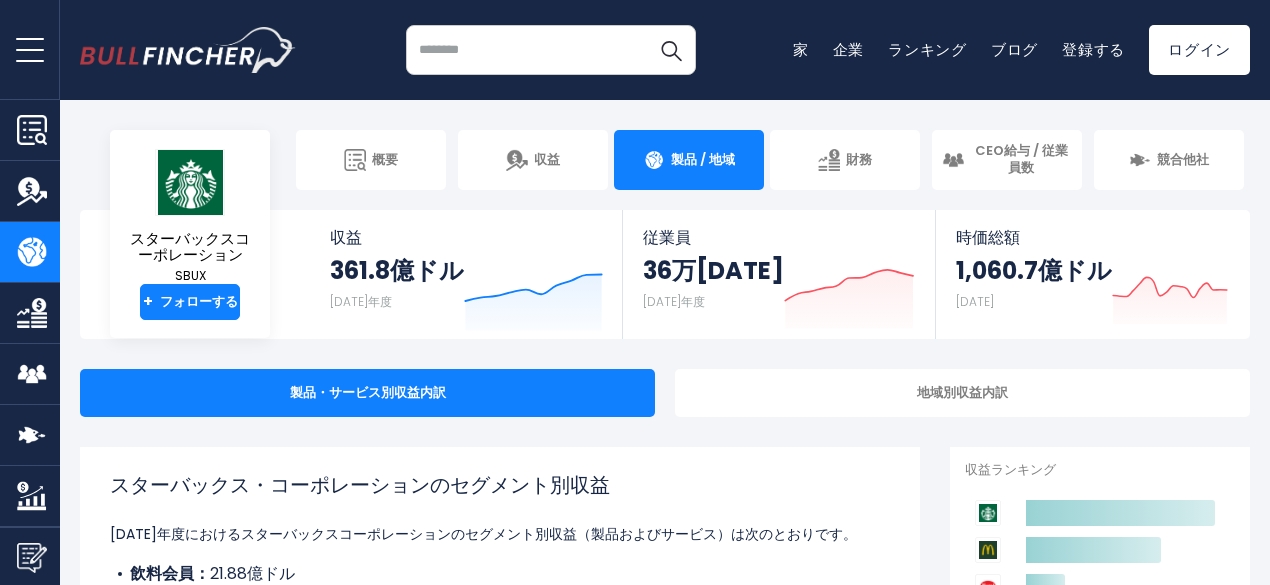 drag, startPoint x: 264, startPoint y: 464, endPoint x: 414, endPoint y: 472, distance: 150.21318 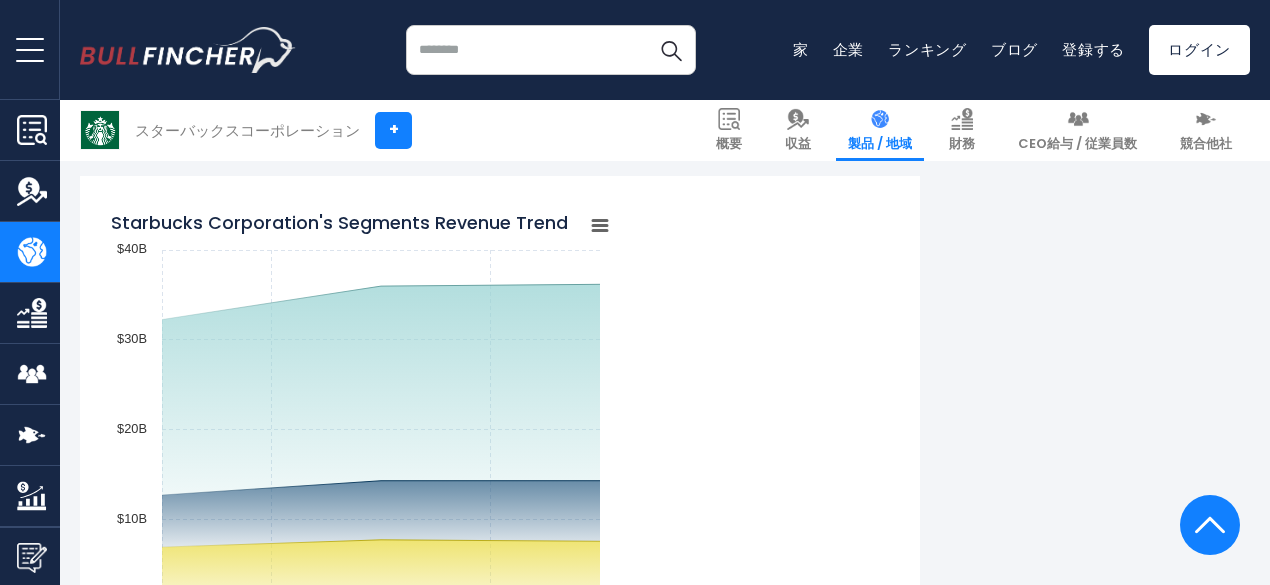 scroll, scrollTop: 1598, scrollLeft: 0, axis: vertical 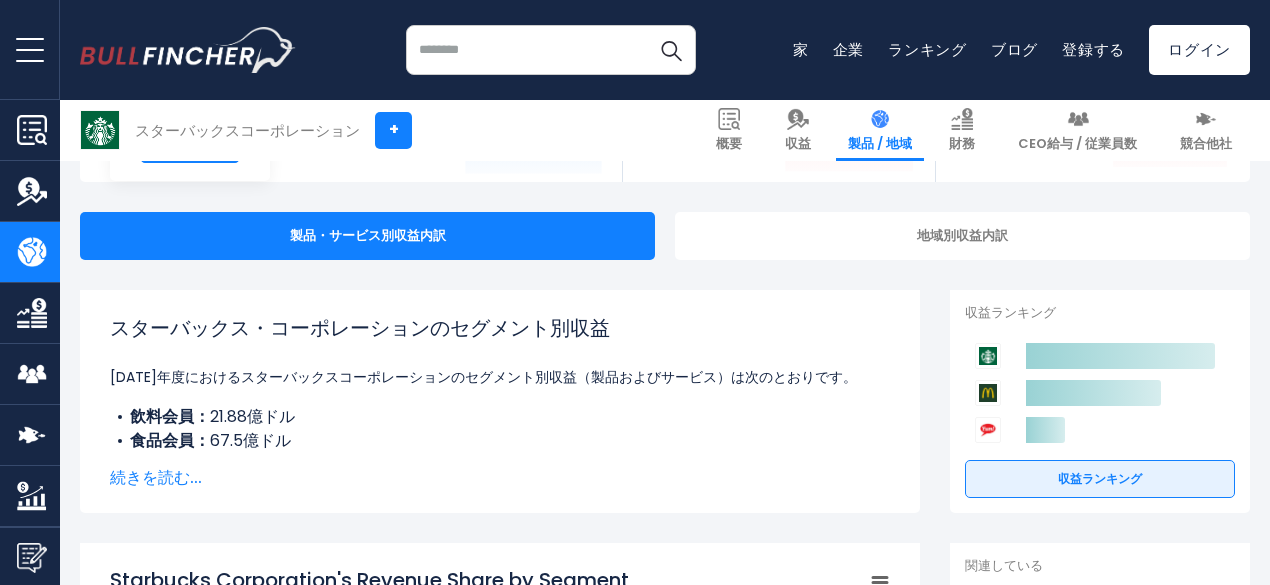 drag, startPoint x: 98, startPoint y: 326, endPoint x: 605, endPoint y: 316, distance: 507.0986 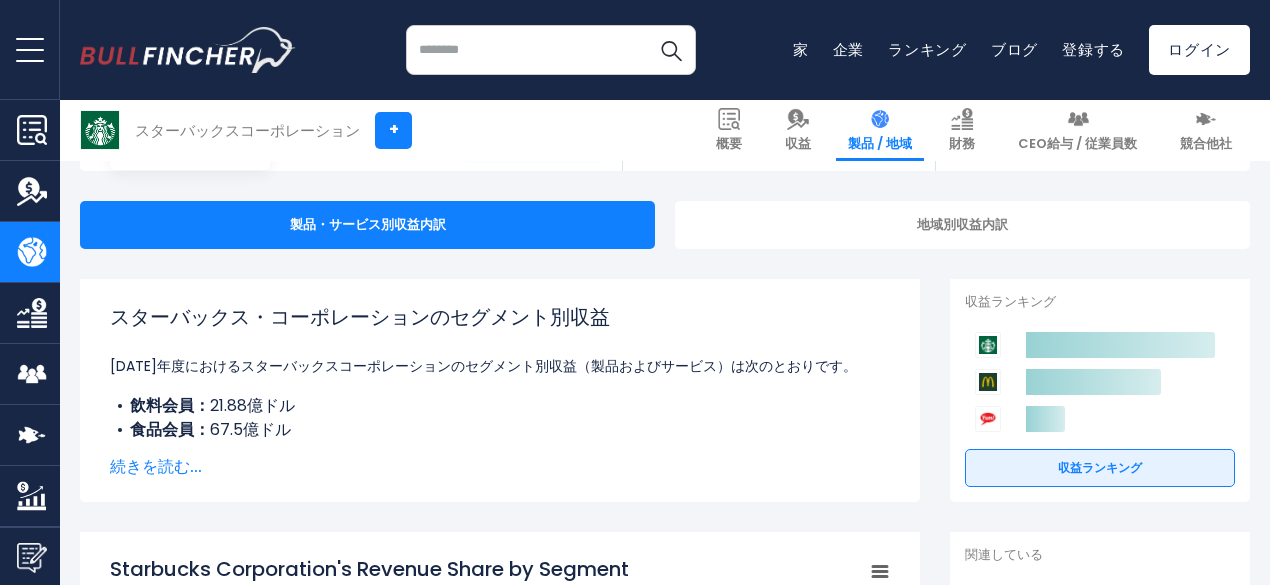 scroll, scrollTop: 167, scrollLeft: 0, axis: vertical 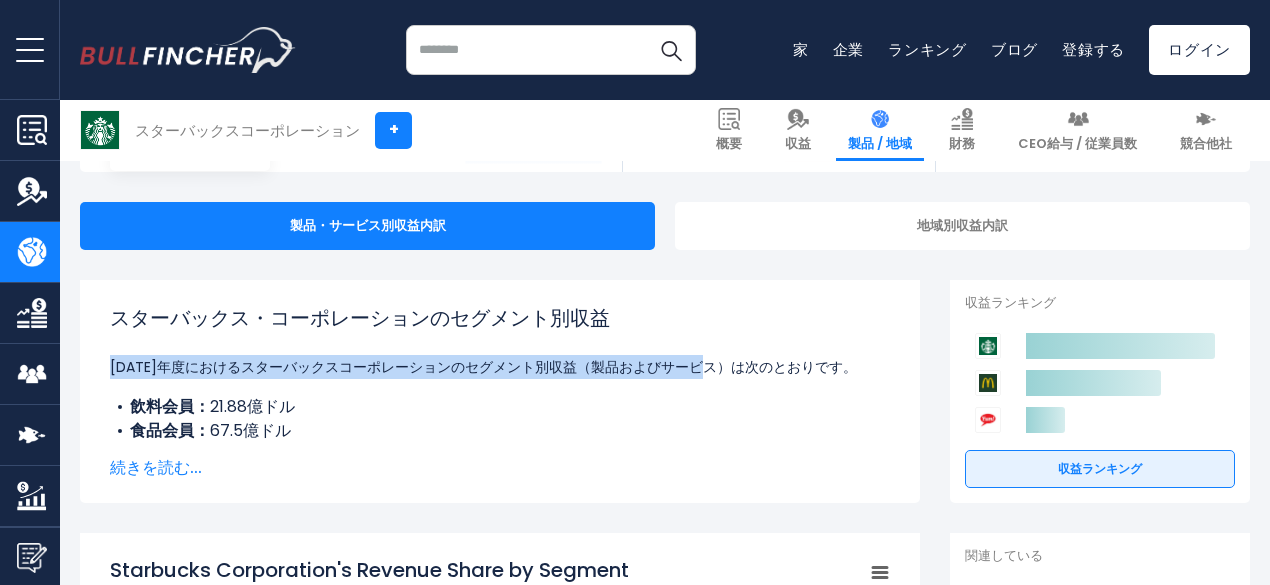 drag, startPoint x: 92, startPoint y: 366, endPoint x: 781, endPoint y: 356, distance: 689.0726 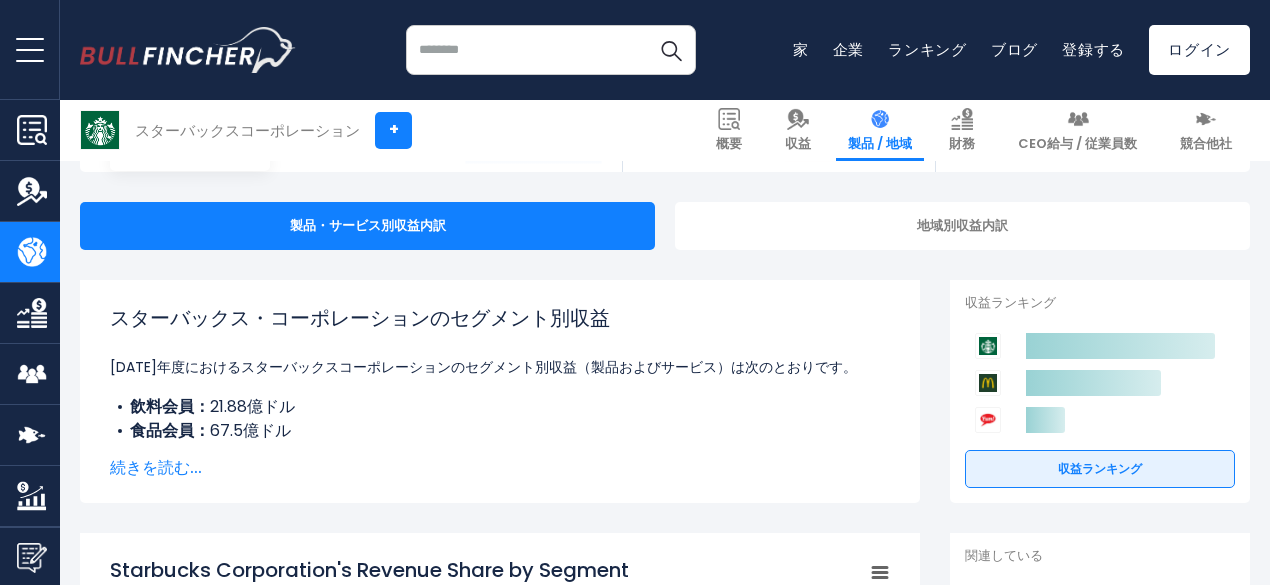 click on "続きを読む..." at bounding box center (156, 467) 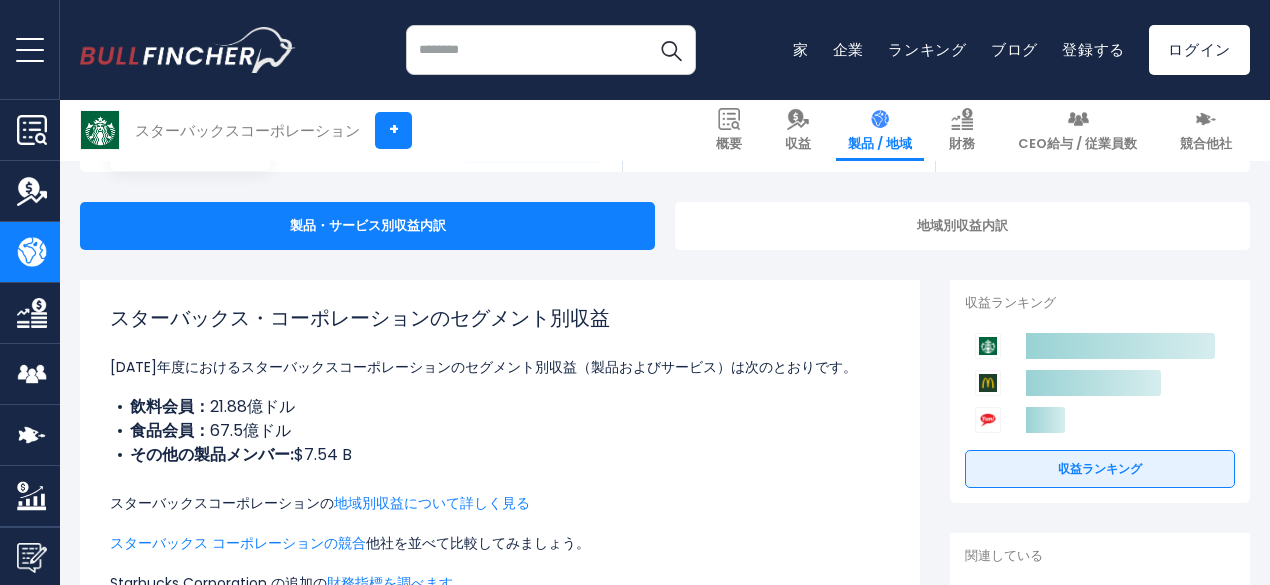 scroll, scrollTop: 346, scrollLeft: 0, axis: vertical 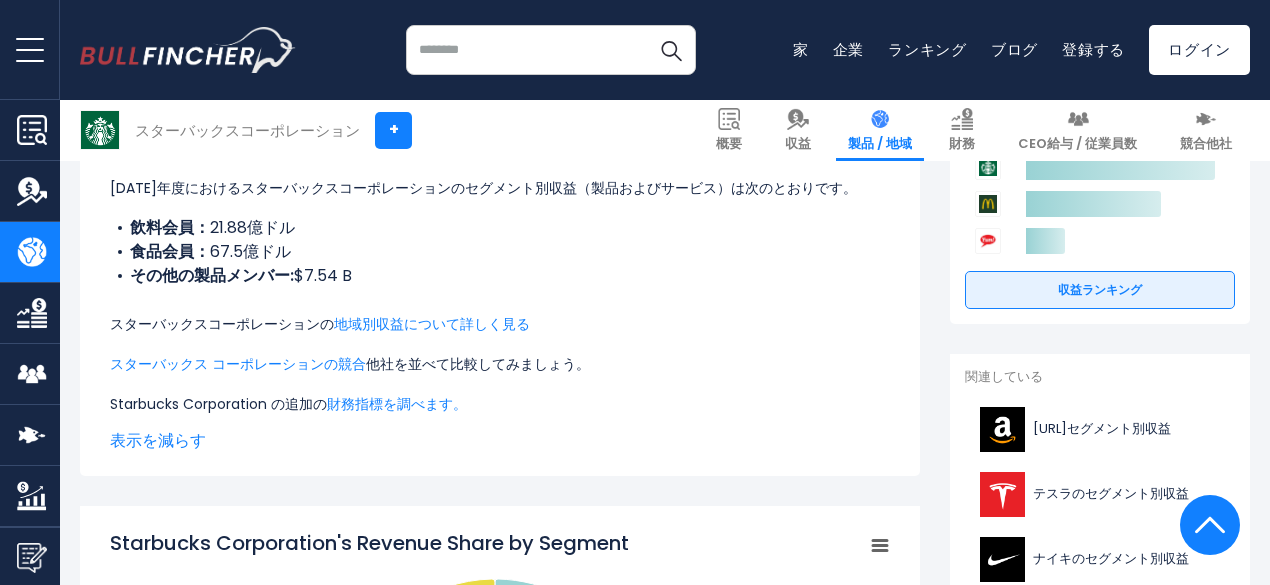 drag, startPoint x: 150, startPoint y: 253, endPoint x: 228, endPoint y: 274, distance: 80.77747 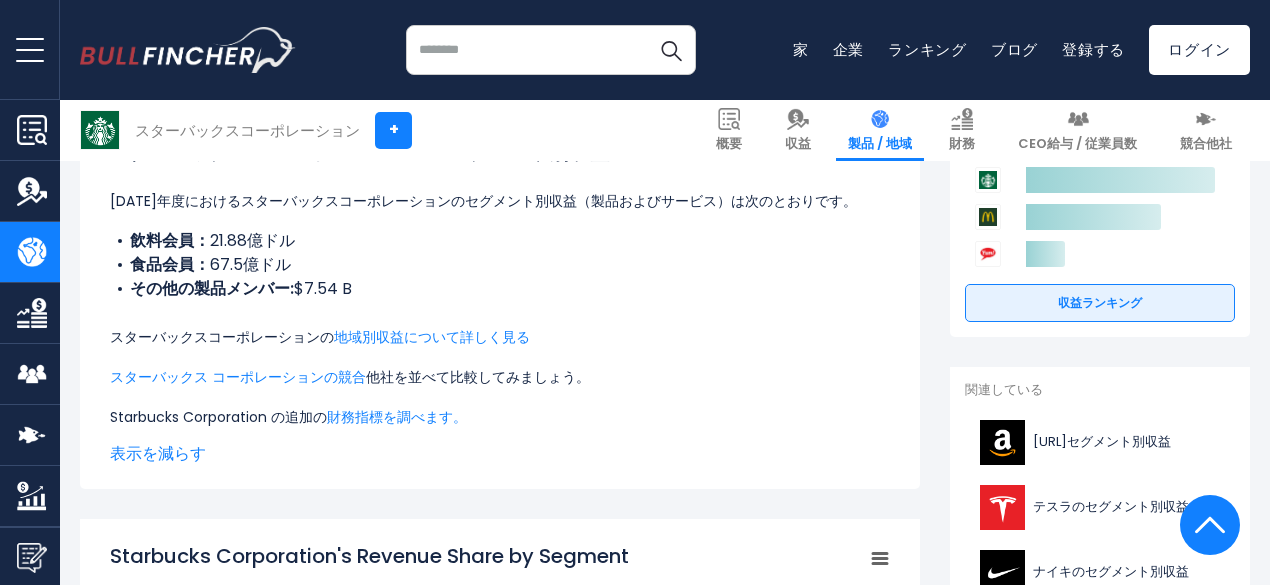scroll, scrollTop: 334, scrollLeft: 0, axis: vertical 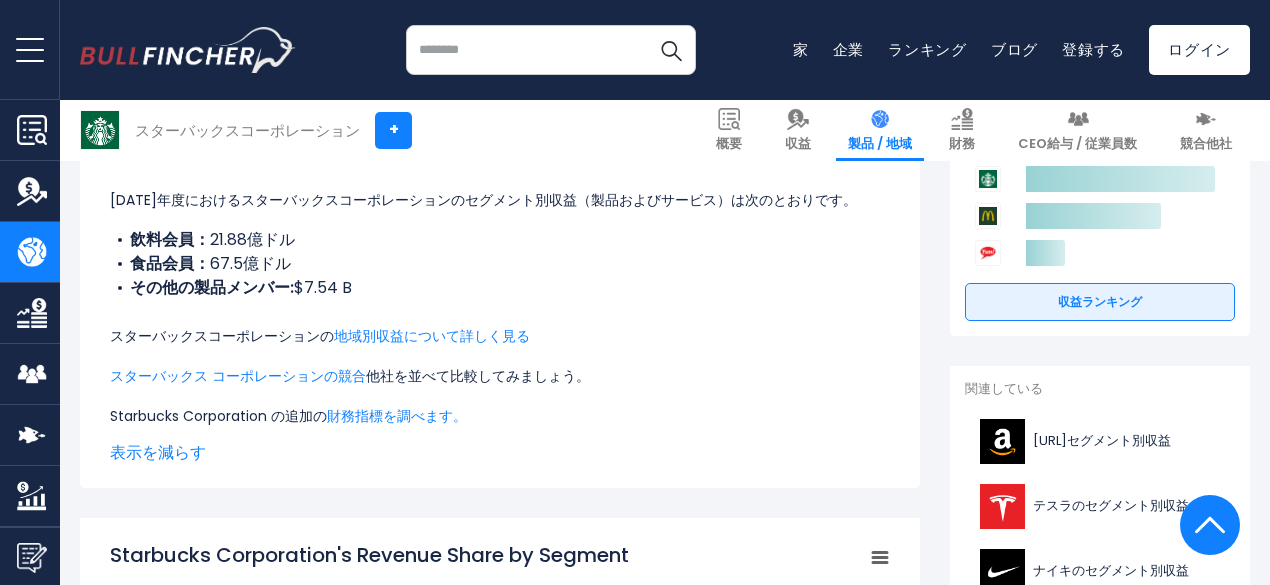 drag, startPoint x: 124, startPoint y: 267, endPoint x: 241, endPoint y: 271, distance: 117.06836 